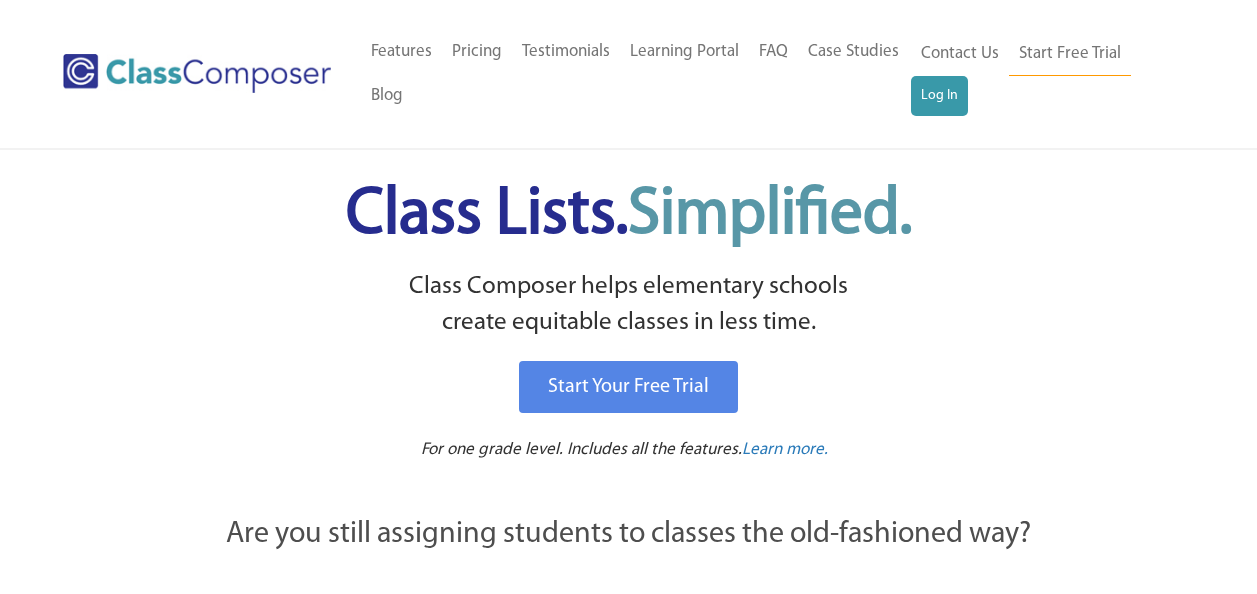 scroll, scrollTop: 0, scrollLeft: 0, axis: both 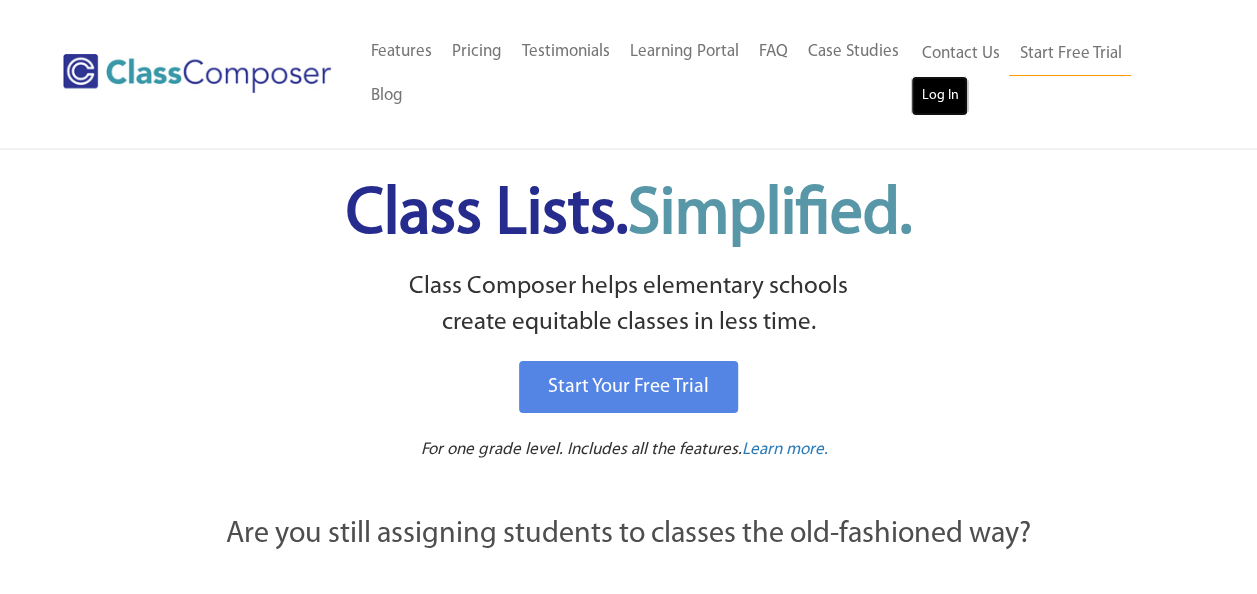click on "Log In" at bounding box center [939, 96] 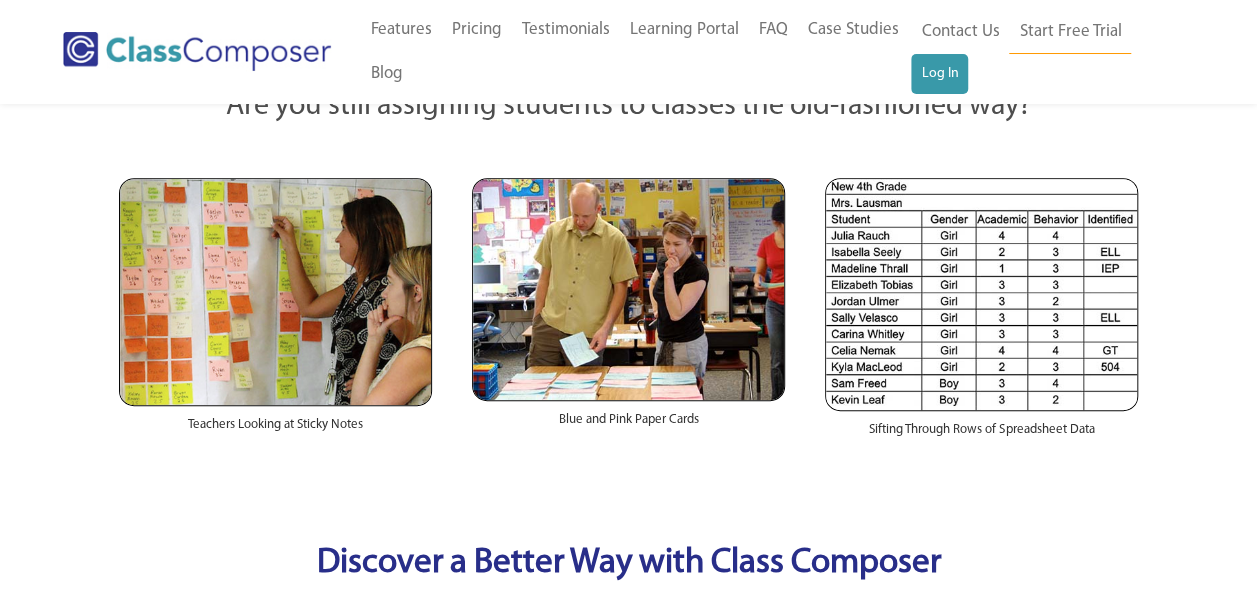 scroll, scrollTop: 432, scrollLeft: 0, axis: vertical 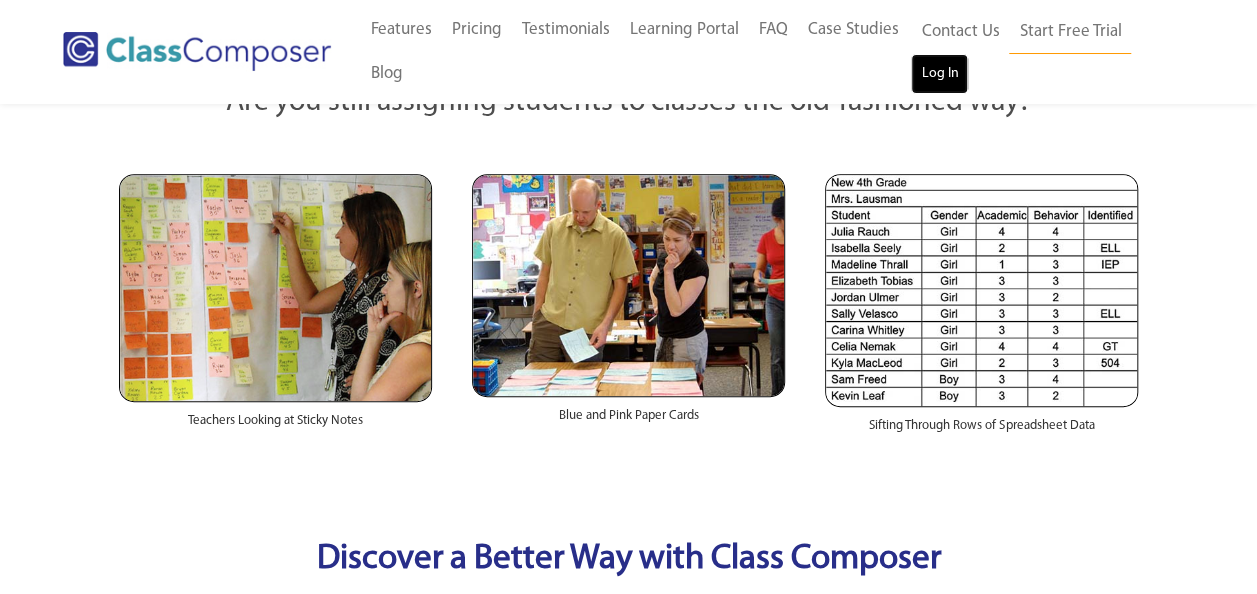 click on "Log In" at bounding box center [939, 74] 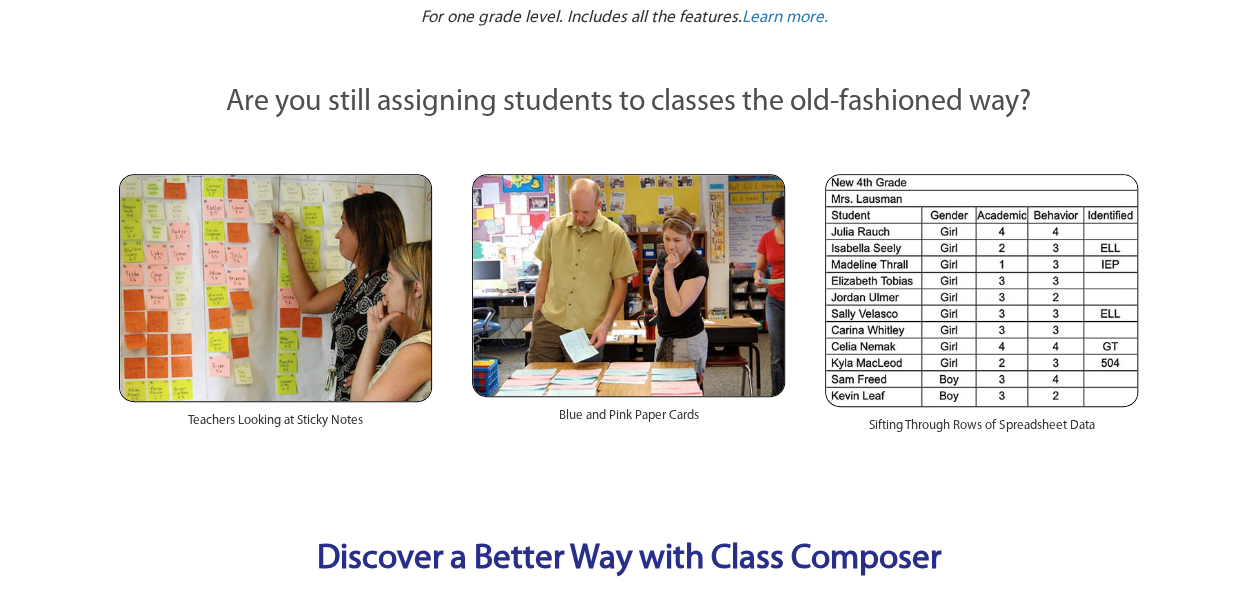 scroll, scrollTop: 0, scrollLeft: 0, axis: both 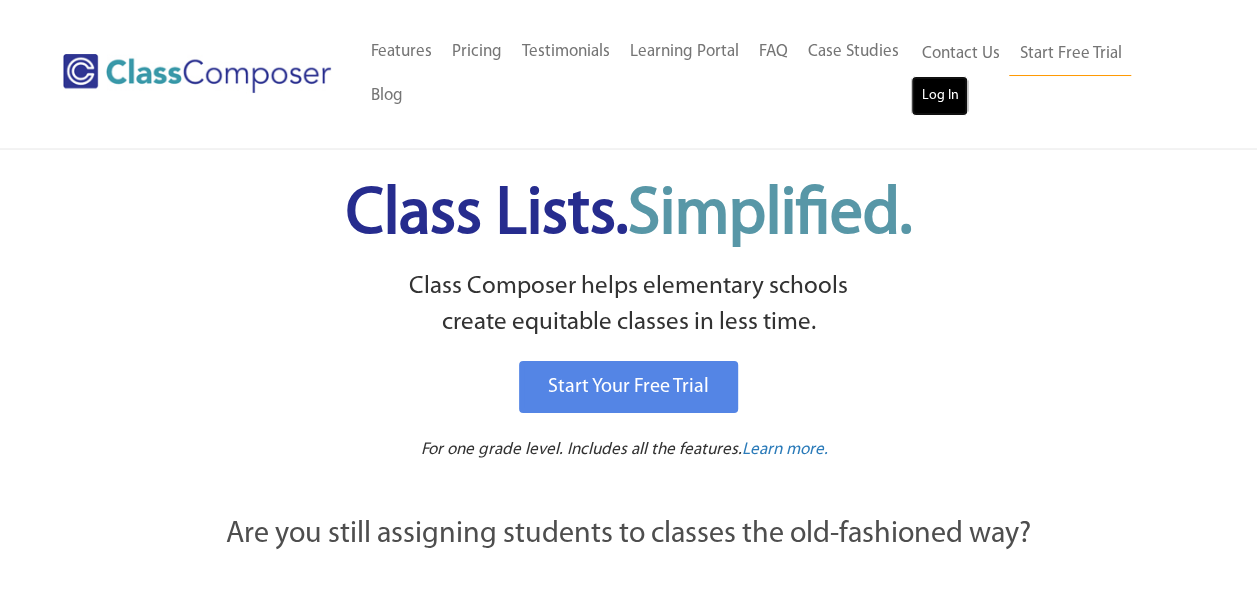 click on "Log In" at bounding box center (939, 96) 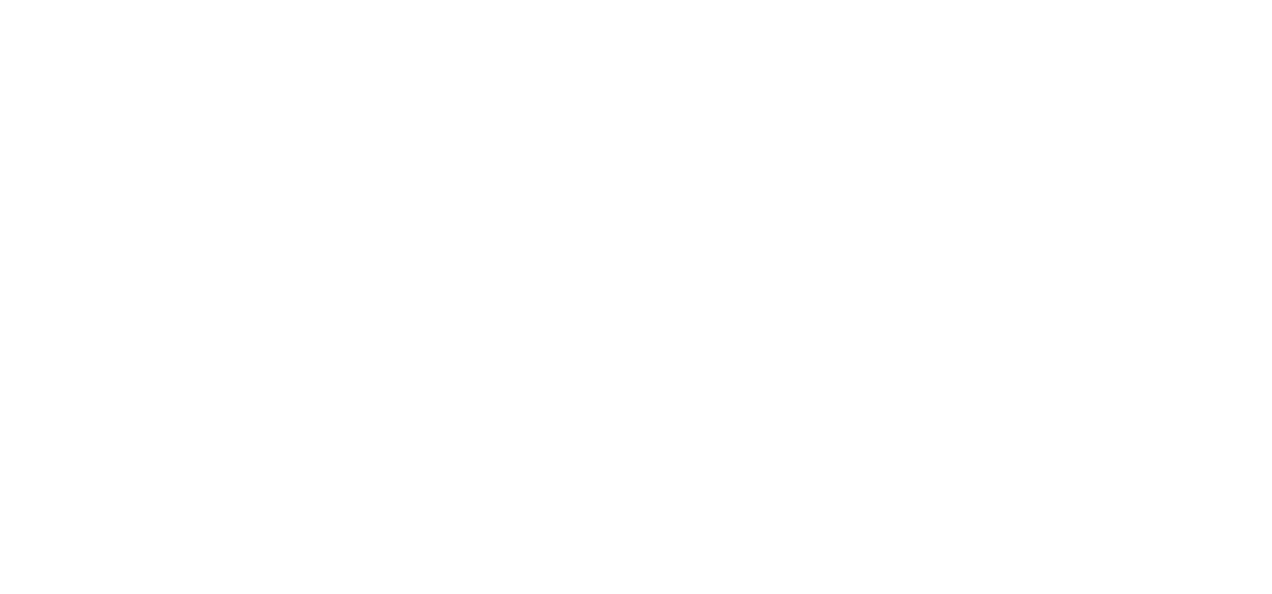 scroll, scrollTop: 0, scrollLeft: 0, axis: both 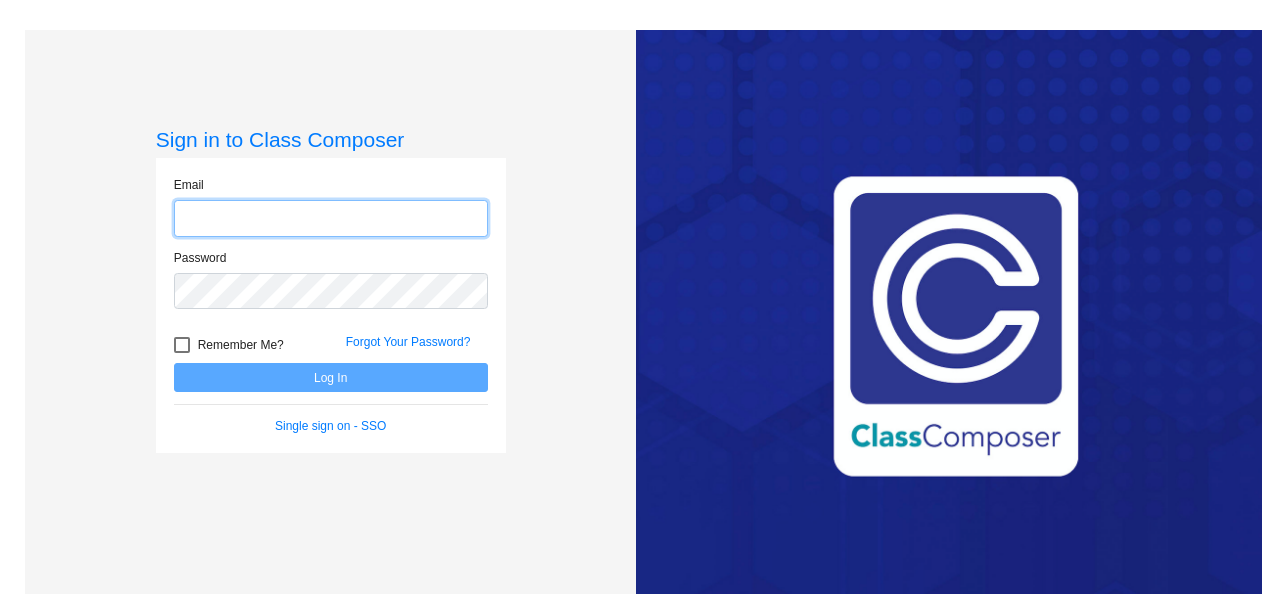 click 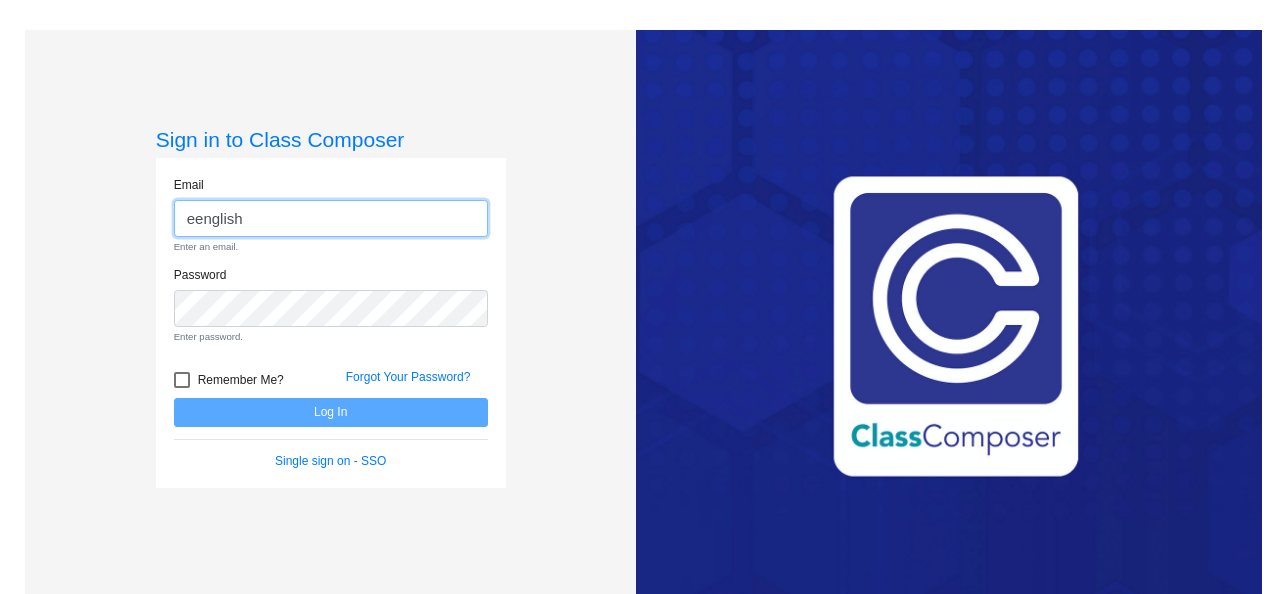 click on "eenglish" 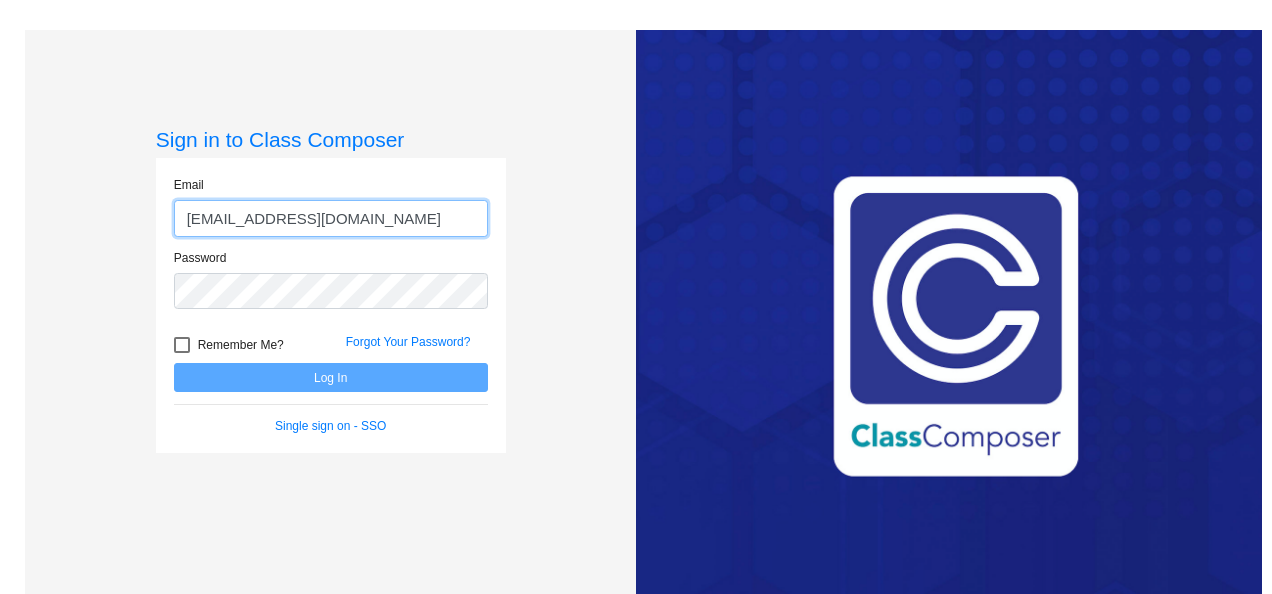 type on "[EMAIL_ADDRESS][DOMAIN_NAME]" 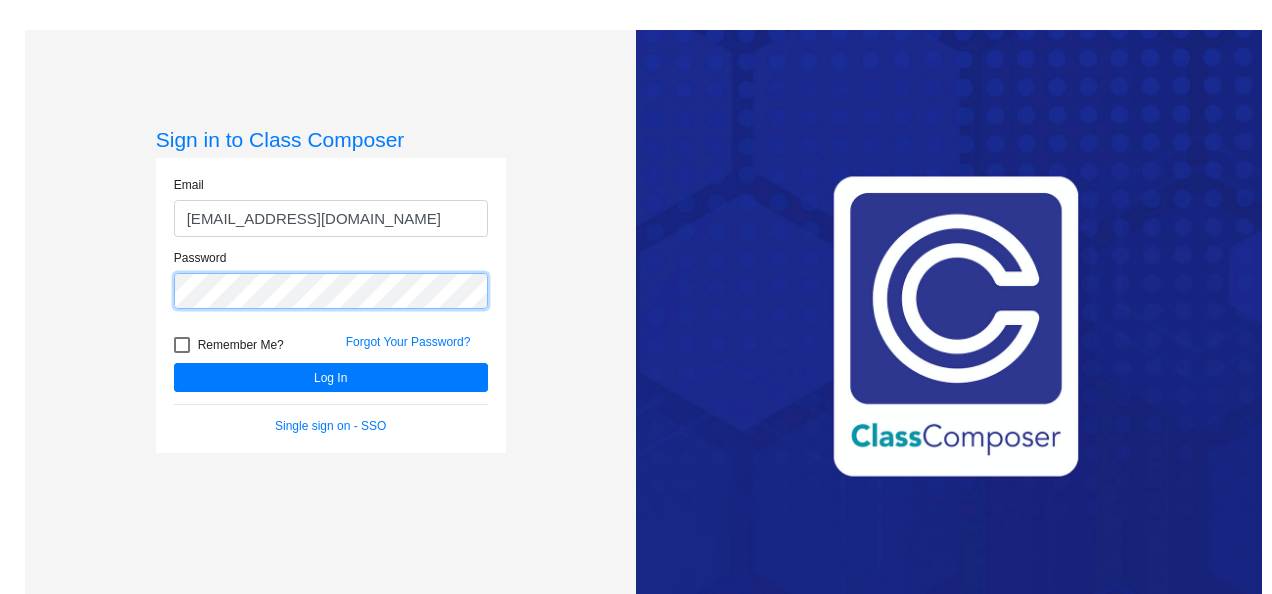 click on "Log In" 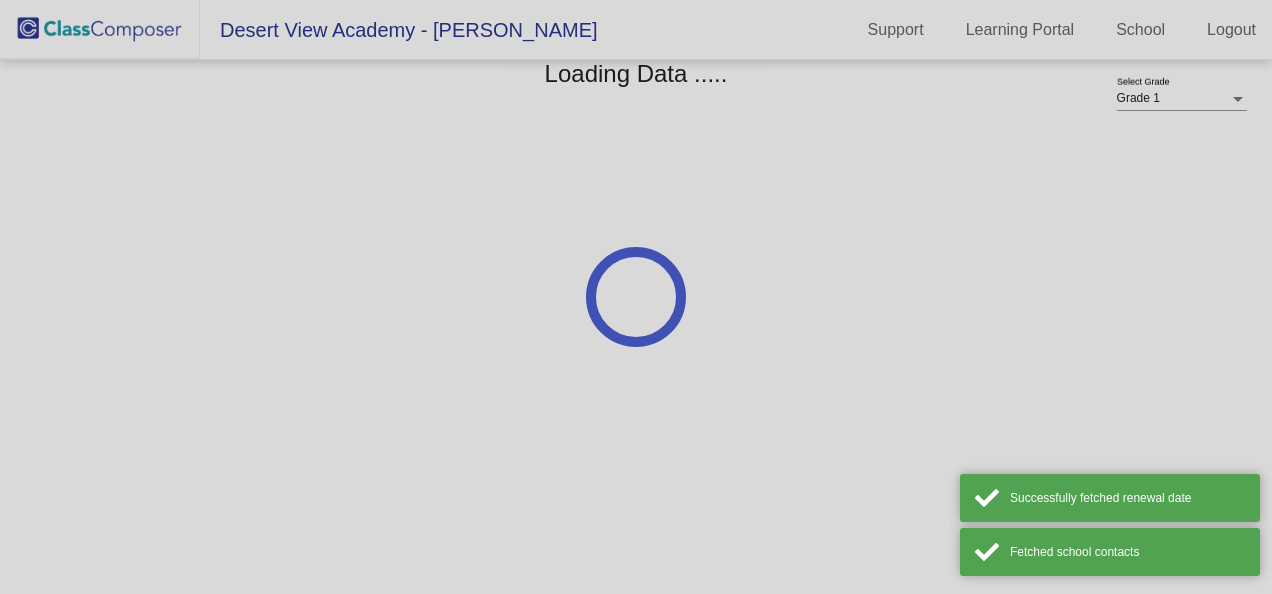 scroll, scrollTop: 0, scrollLeft: 0, axis: both 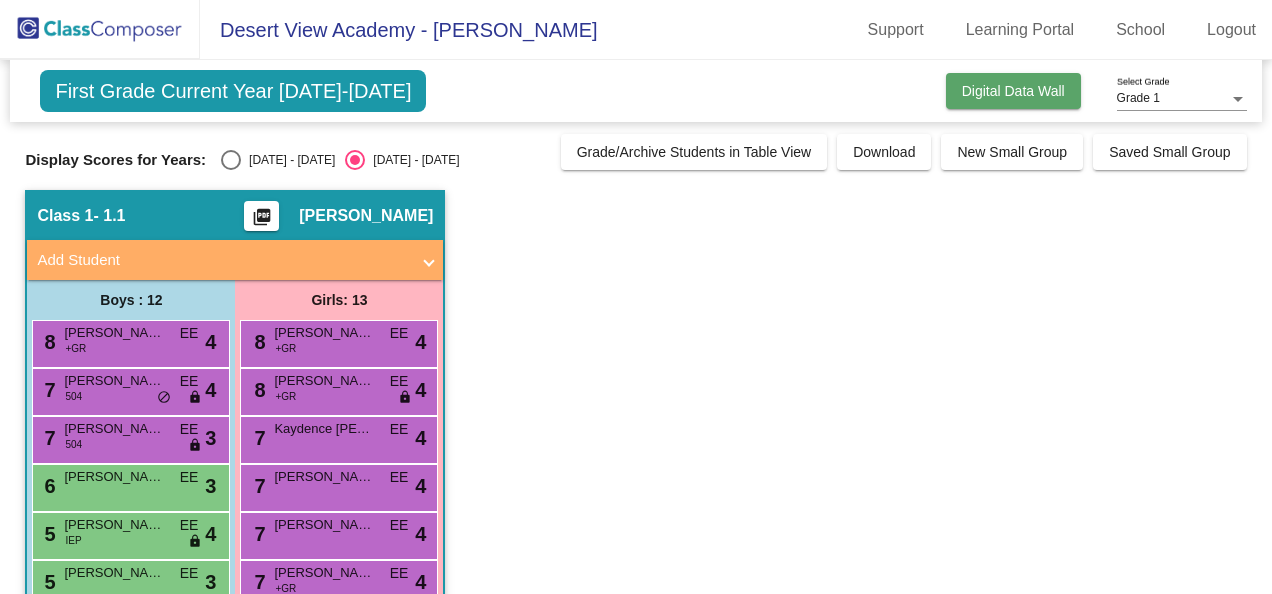click on "Digital Data Wall" 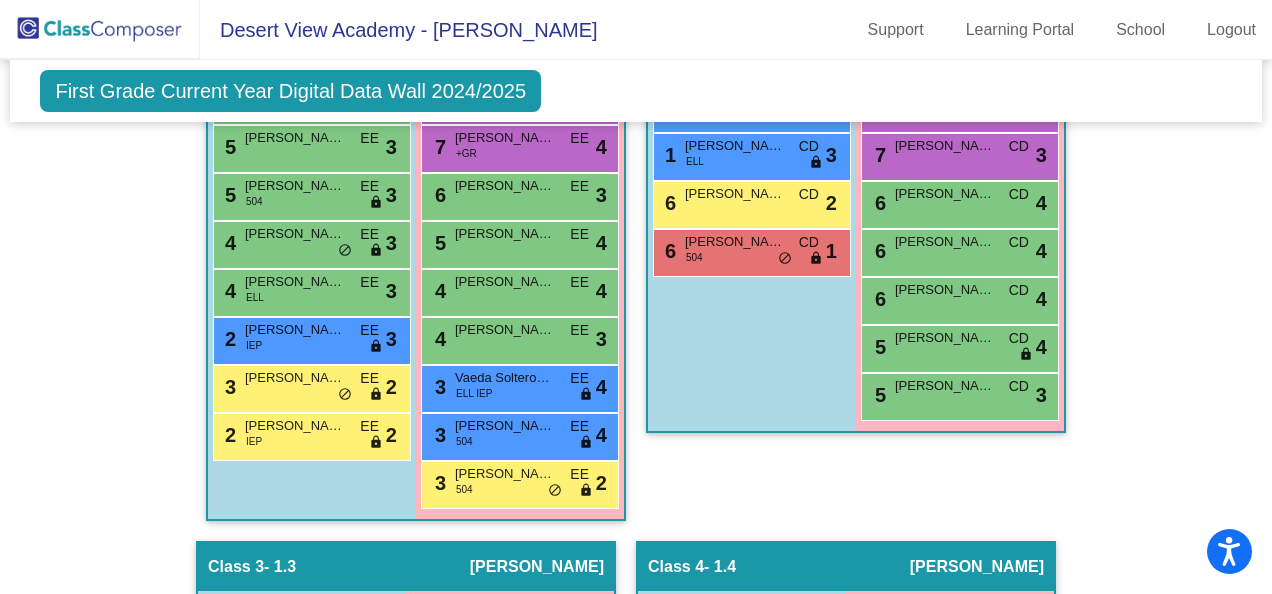 scroll, scrollTop: 815, scrollLeft: 0, axis: vertical 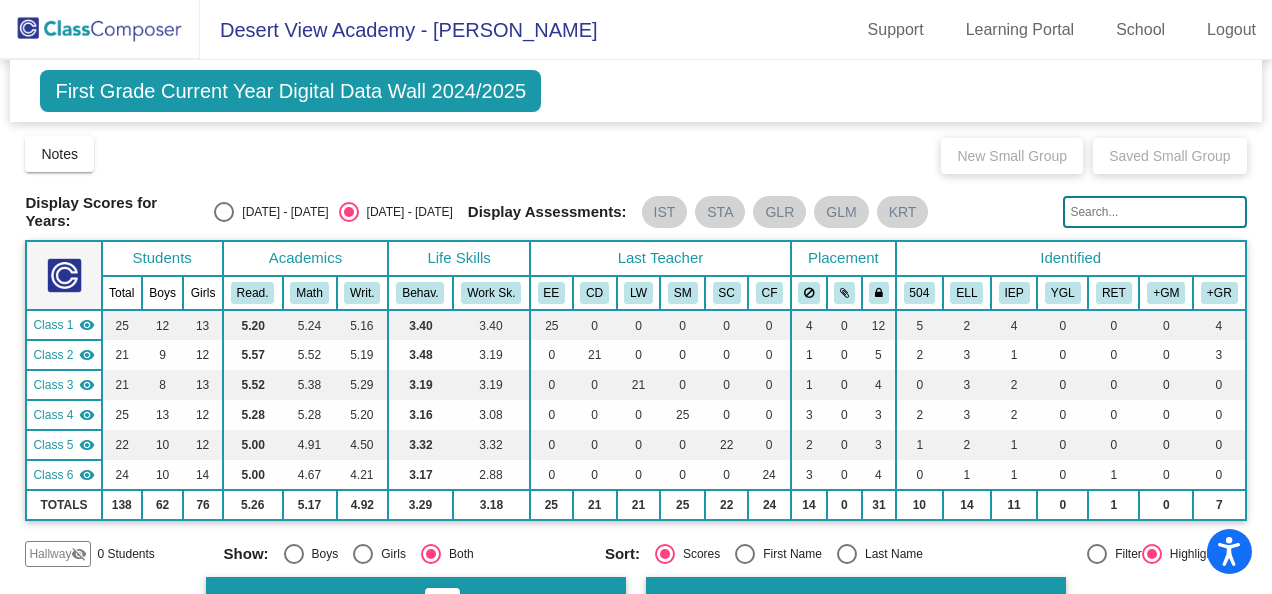 click on "First Grade Current Year Digital Data Wall 2024/2025" 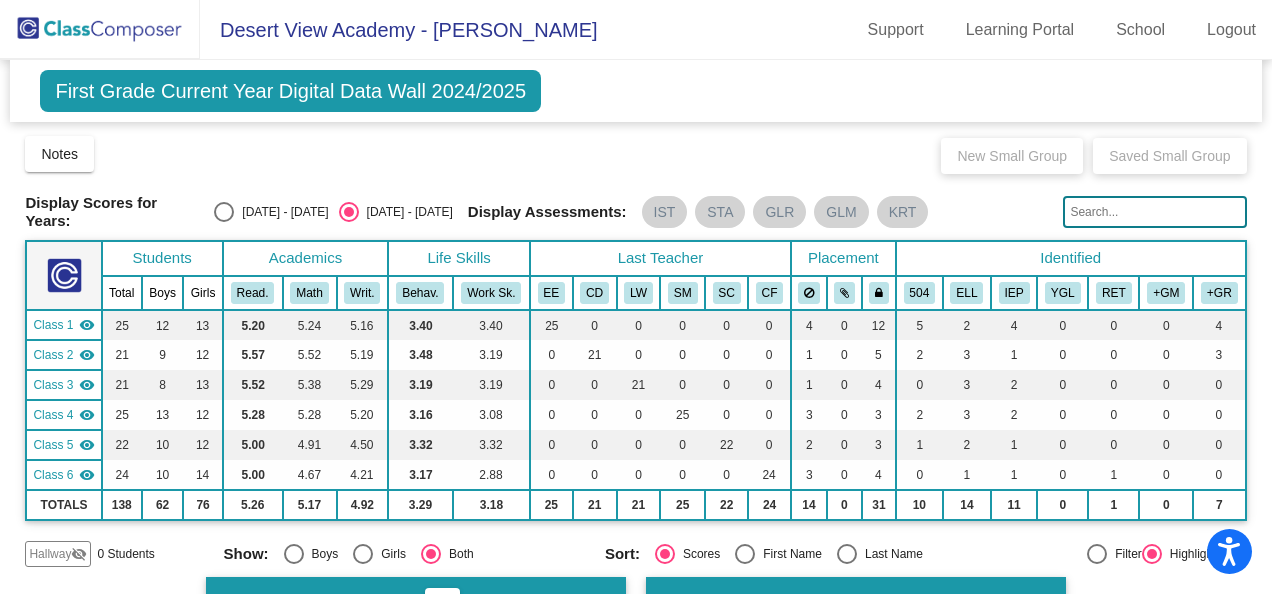 click 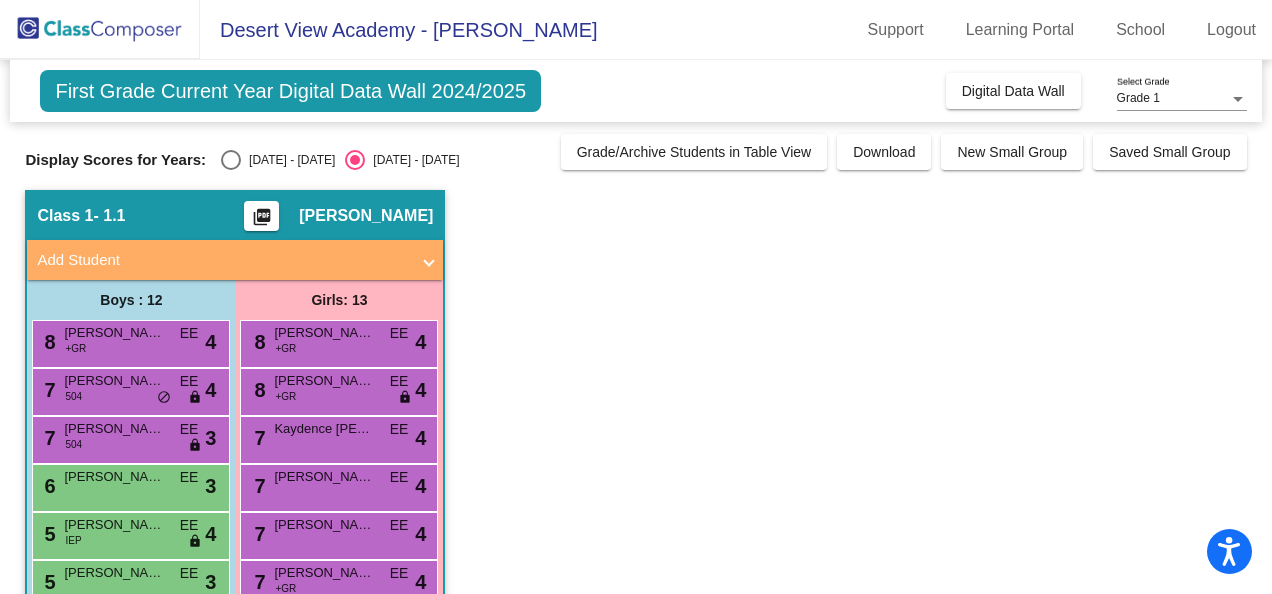 click on "Grade 1 Select Grade" 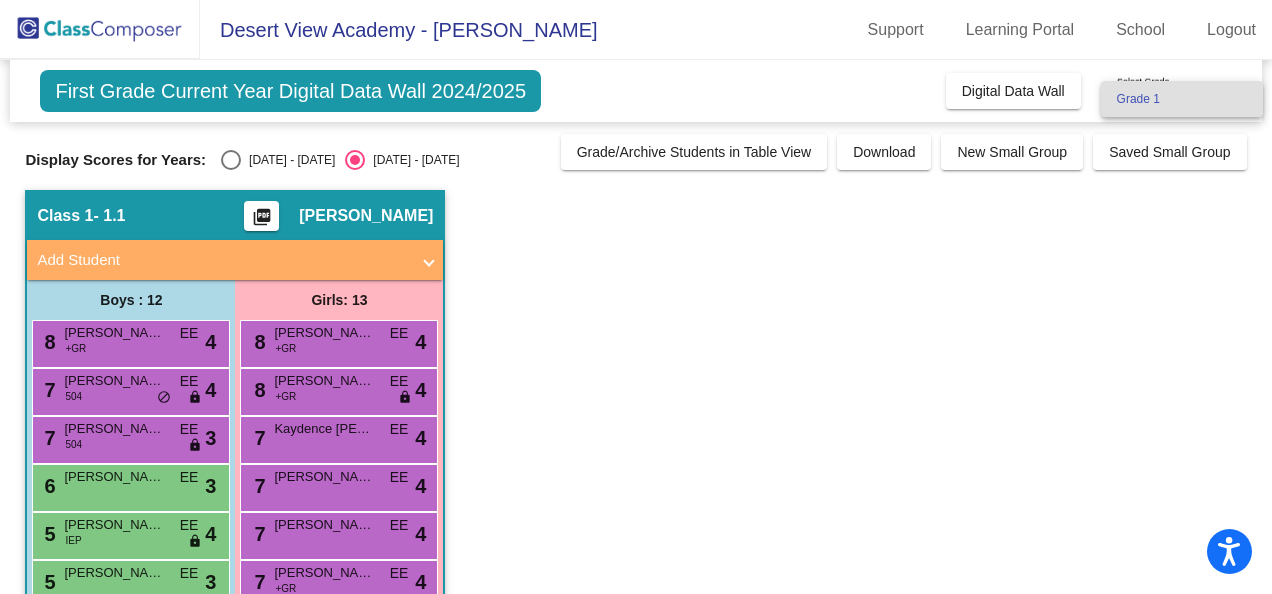 click on "Grade 1" at bounding box center [1182, 99] 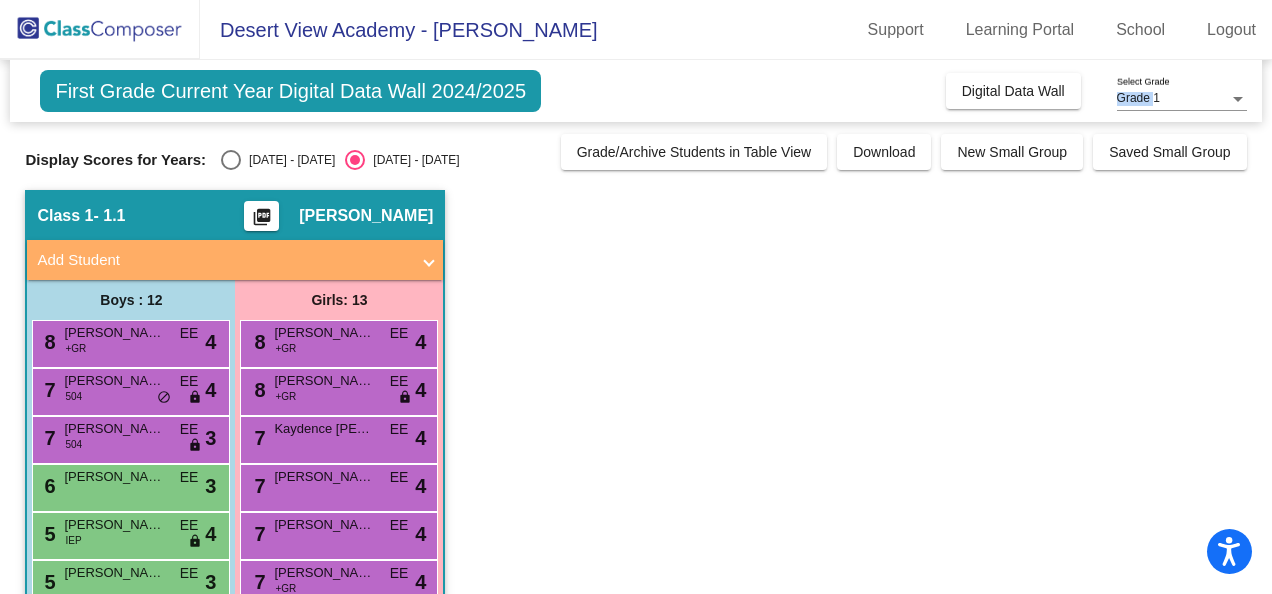 click on "Grade 1 Select Grade" 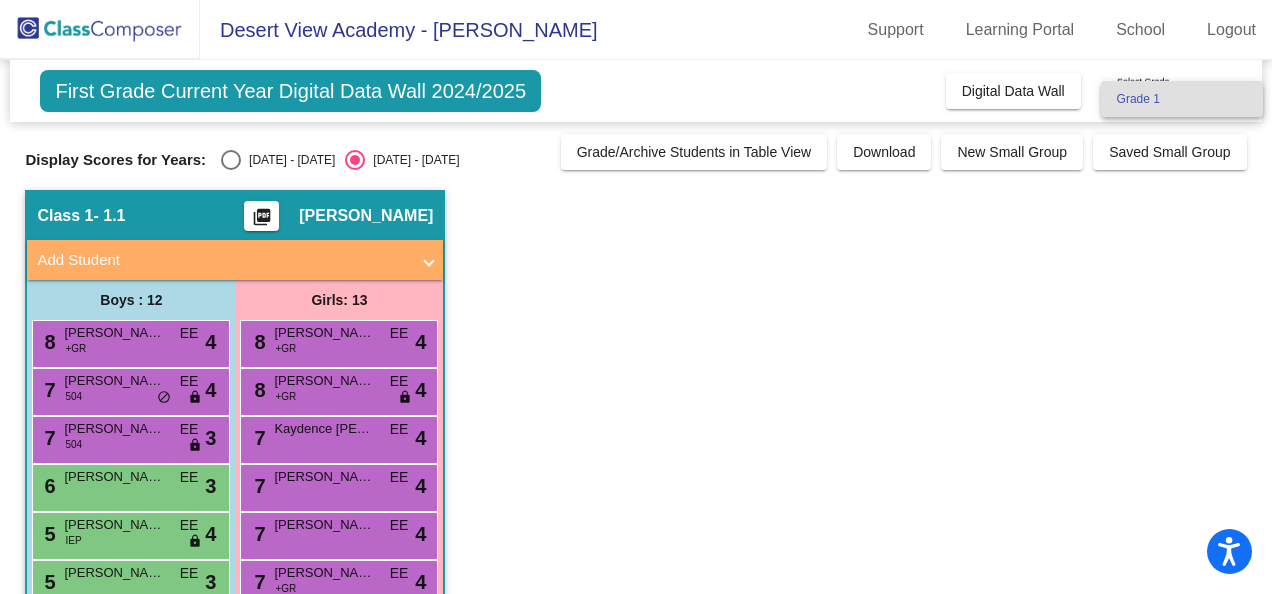 drag, startPoint x: 1264, startPoint y: 174, endPoint x: 1274, endPoint y: 223, distance: 50.01 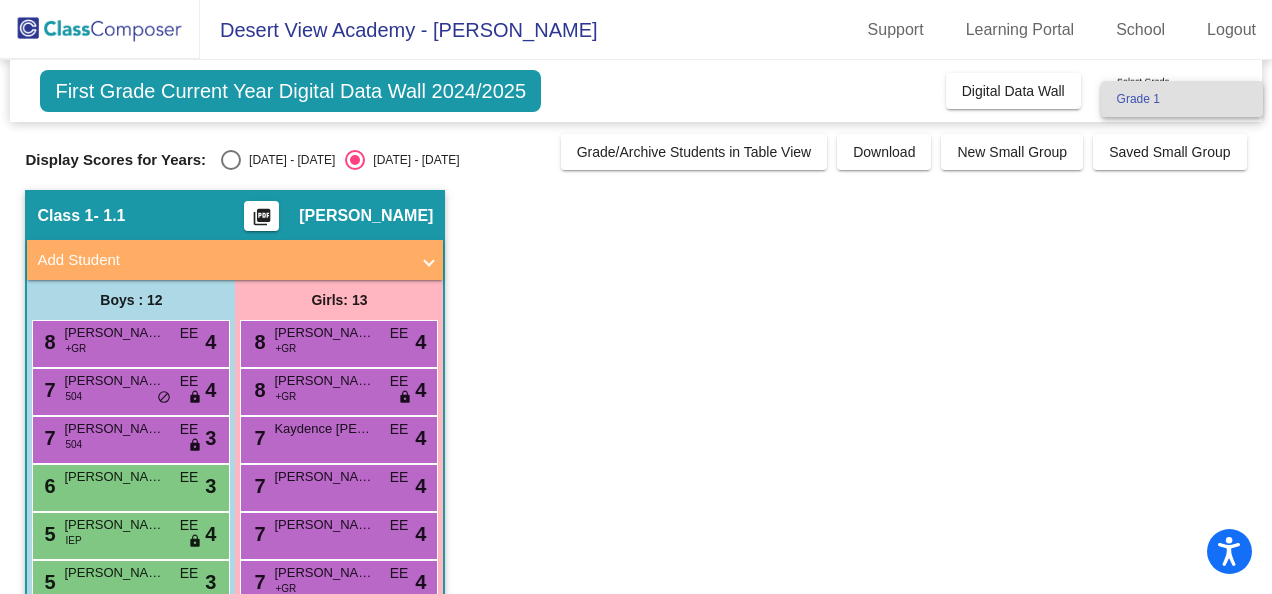 click at bounding box center [636, 297] 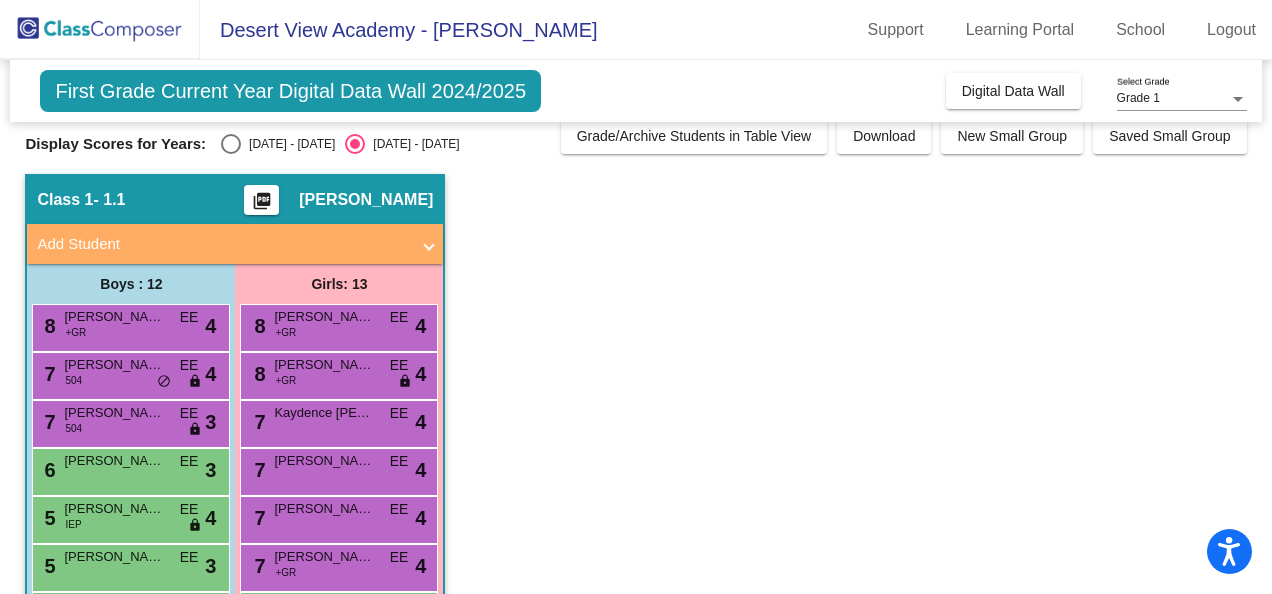 scroll, scrollTop: 0, scrollLeft: 0, axis: both 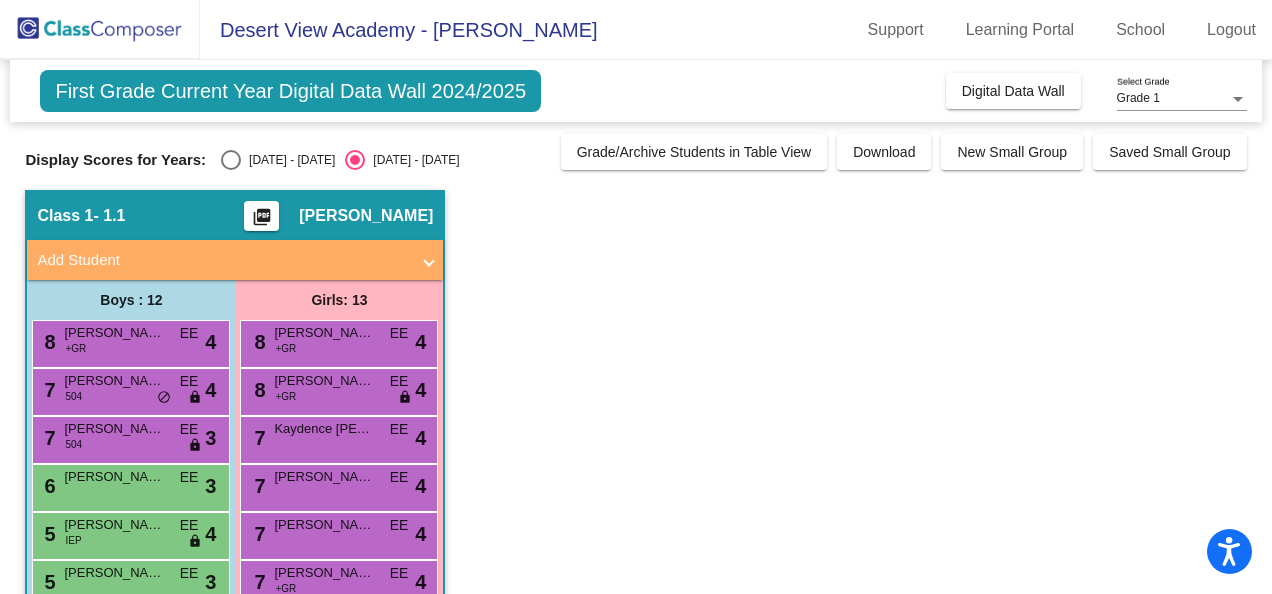 click at bounding box center (231, 160) 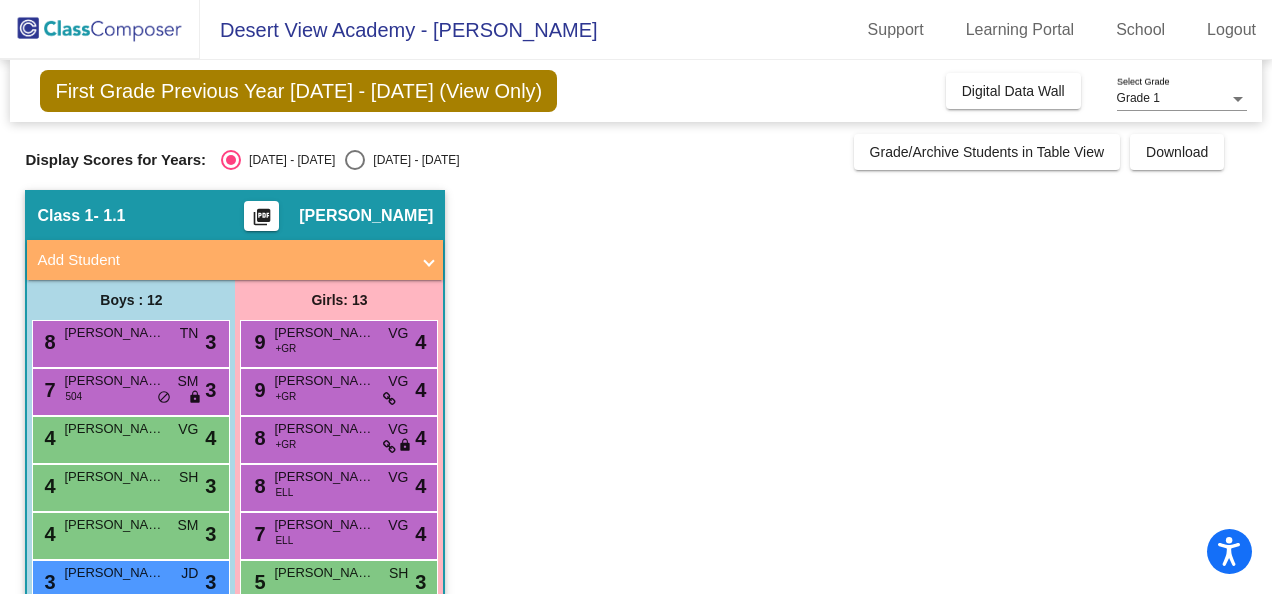 click at bounding box center [355, 160] 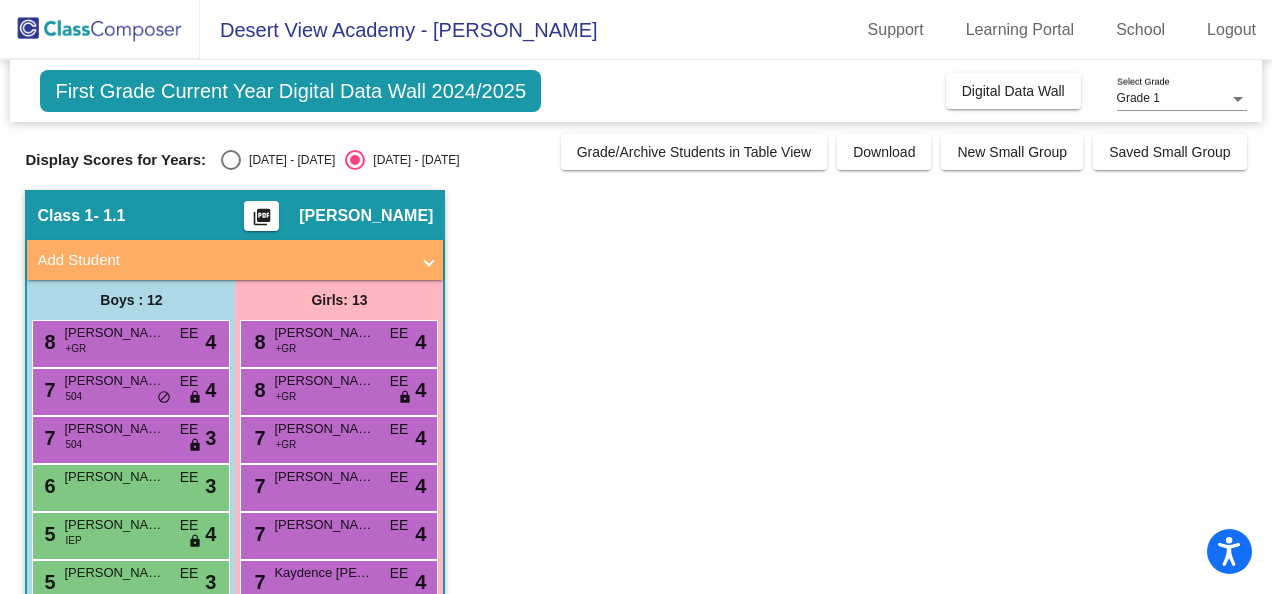 click at bounding box center (231, 160) 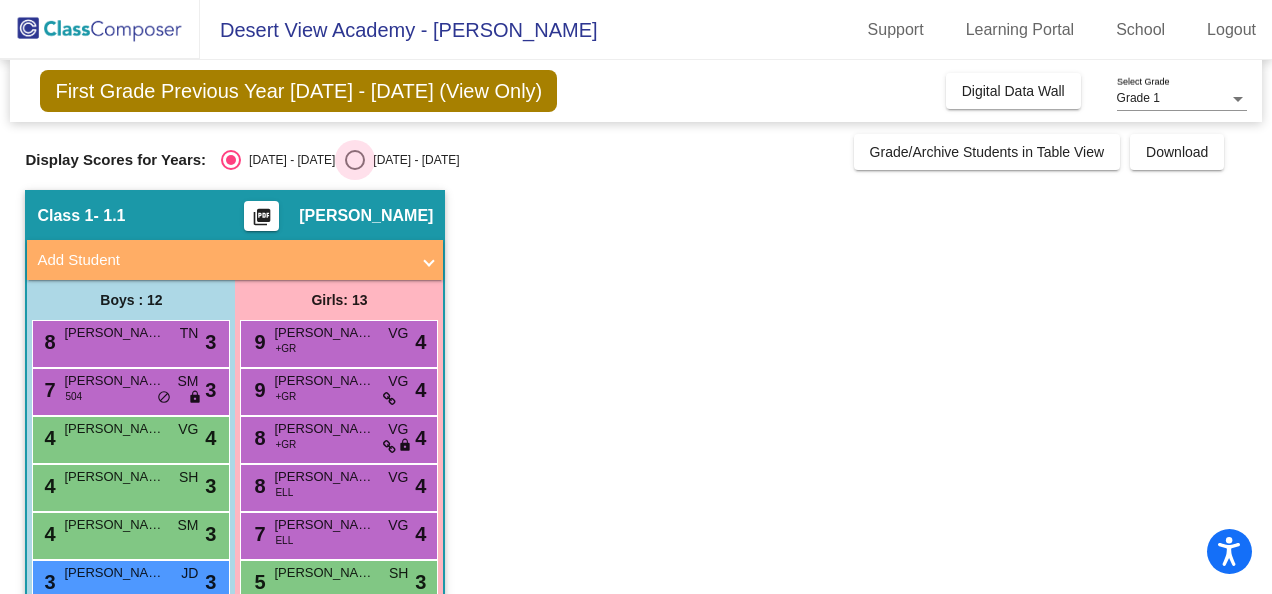 click on "2024 - 2025" at bounding box center [412, 160] 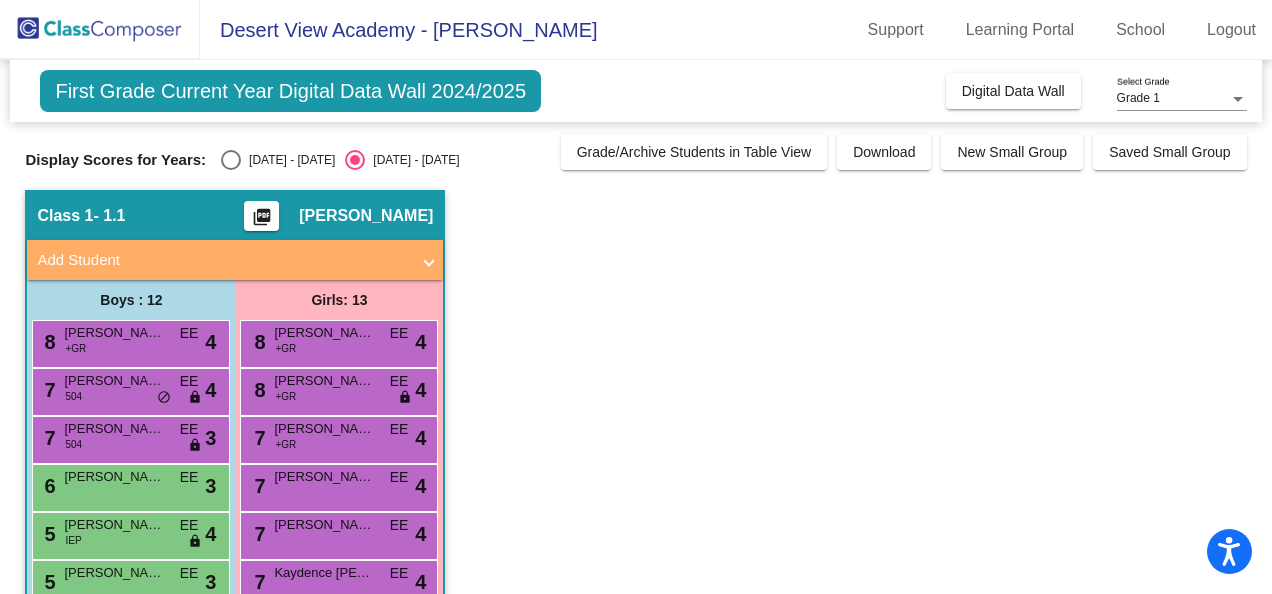 click at bounding box center [231, 160] 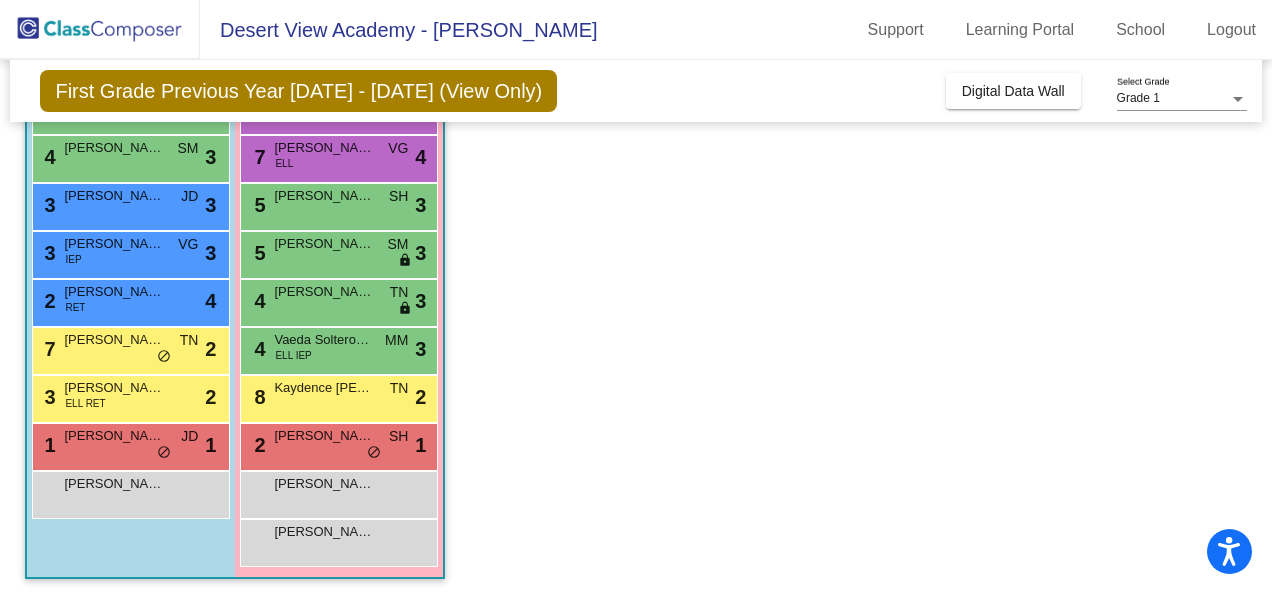 scroll, scrollTop: 378, scrollLeft: 0, axis: vertical 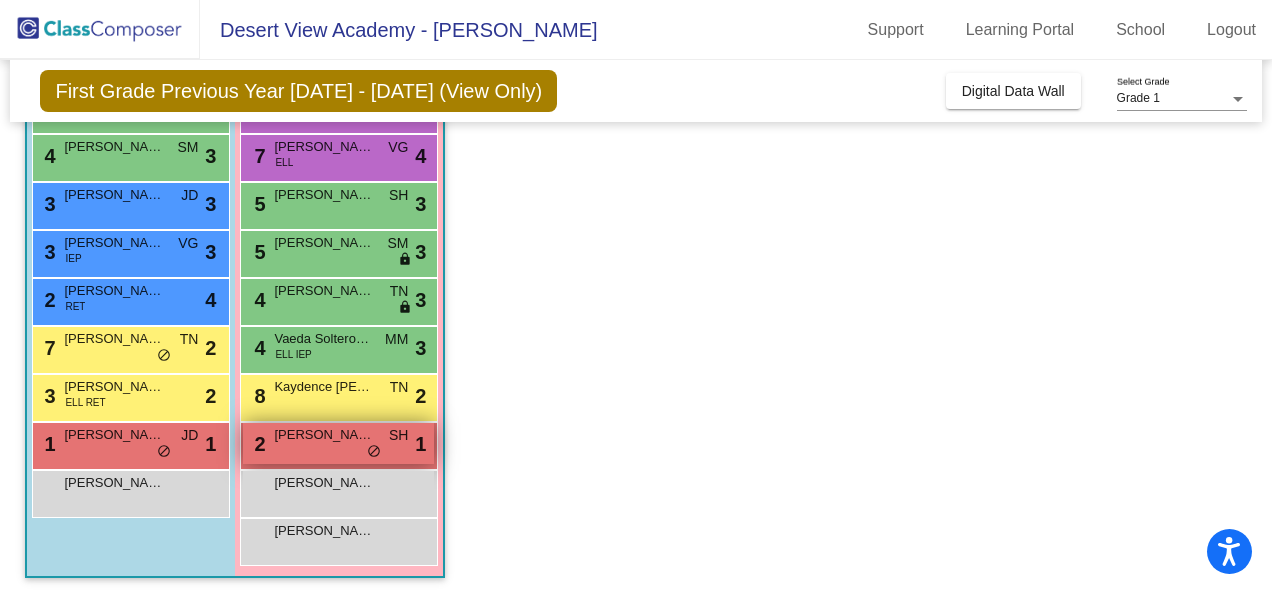 click on "2 Skai Morales Blackthunder SH lock do_not_disturb_alt 1" at bounding box center [338, 443] 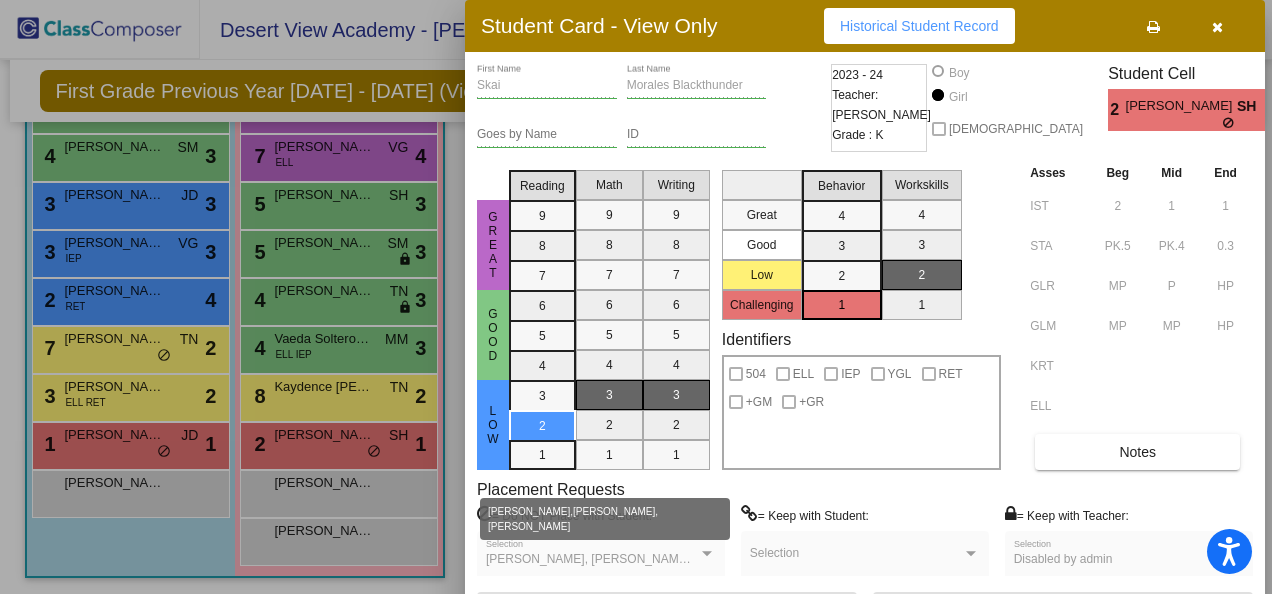 click at bounding box center (707, 553) 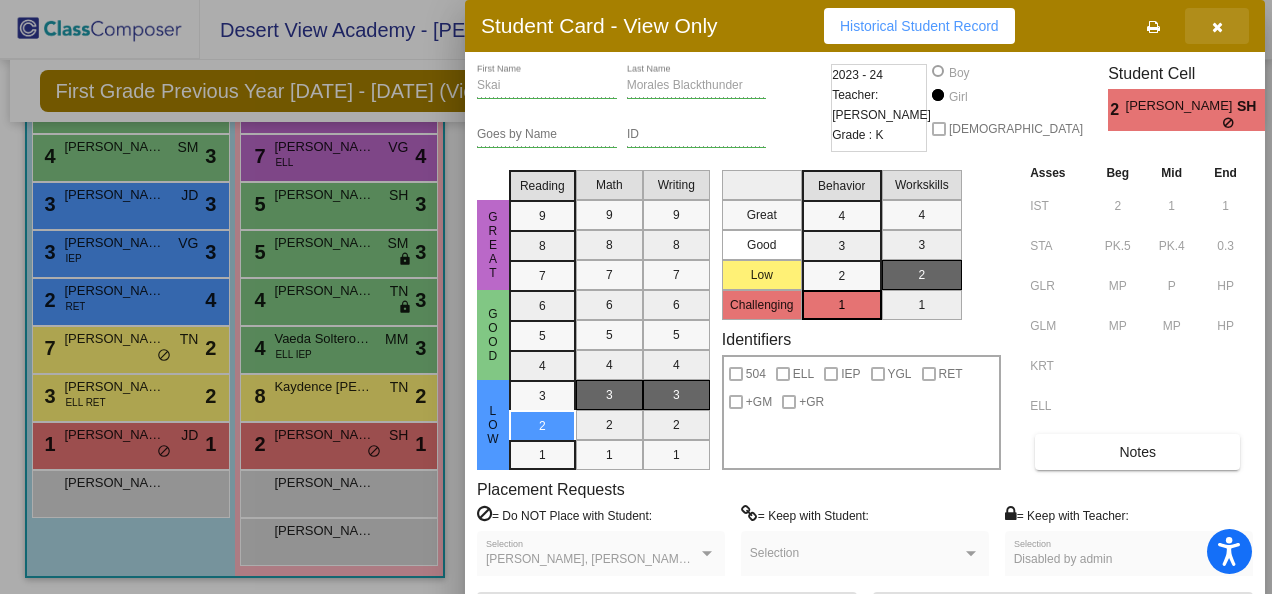 click at bounding box center [1217, 26] 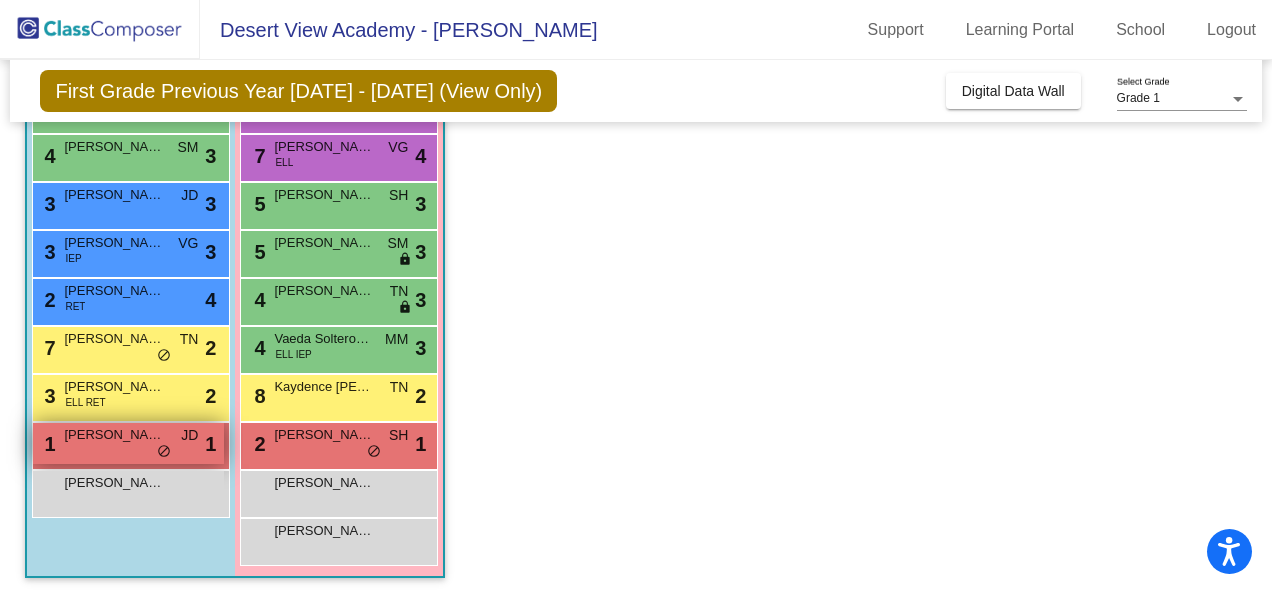 click on "Dean-Valentino Wiseman" at bounding box center [114, 435] 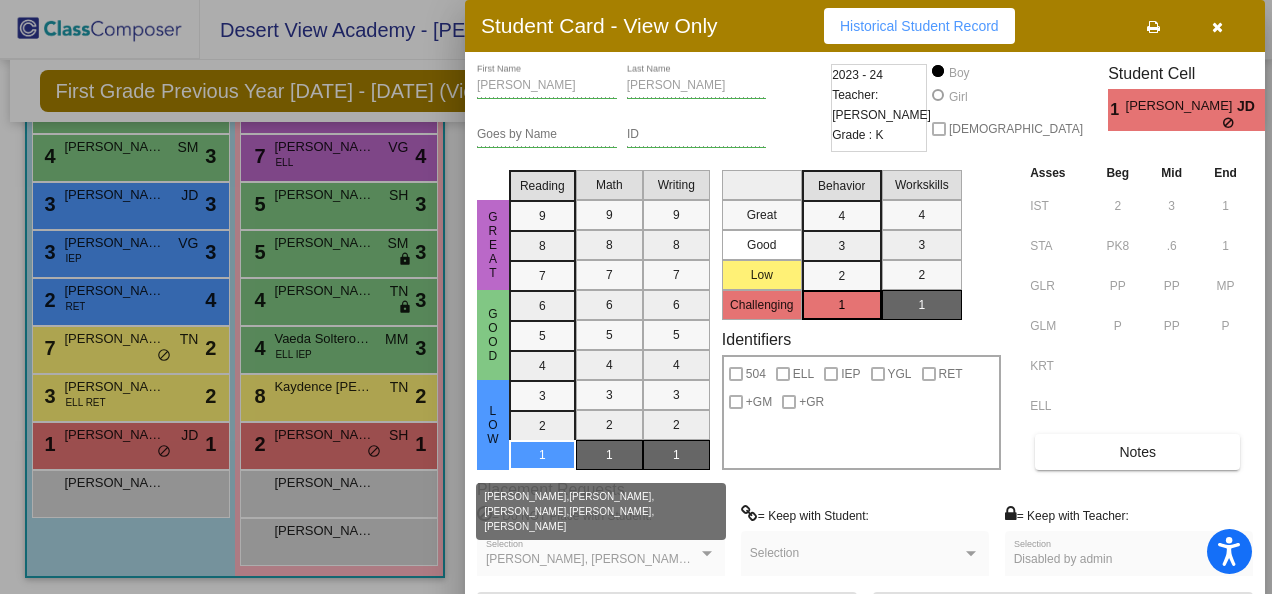 click at bounding box center (707, 553) 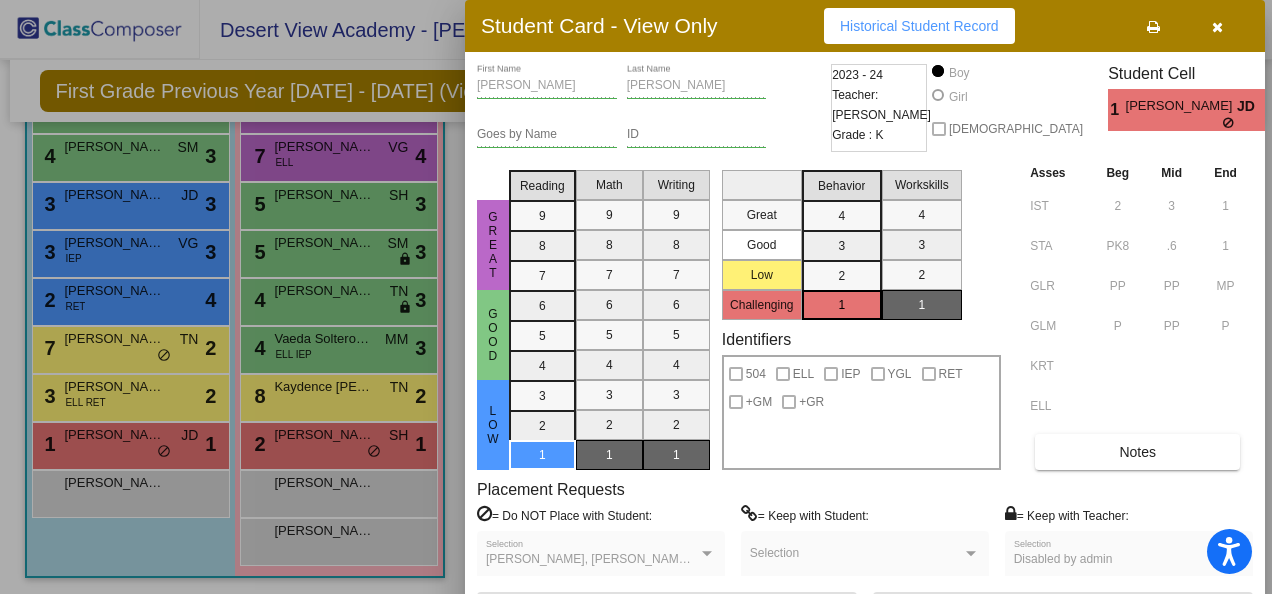 click at bounding box center [707, 553] 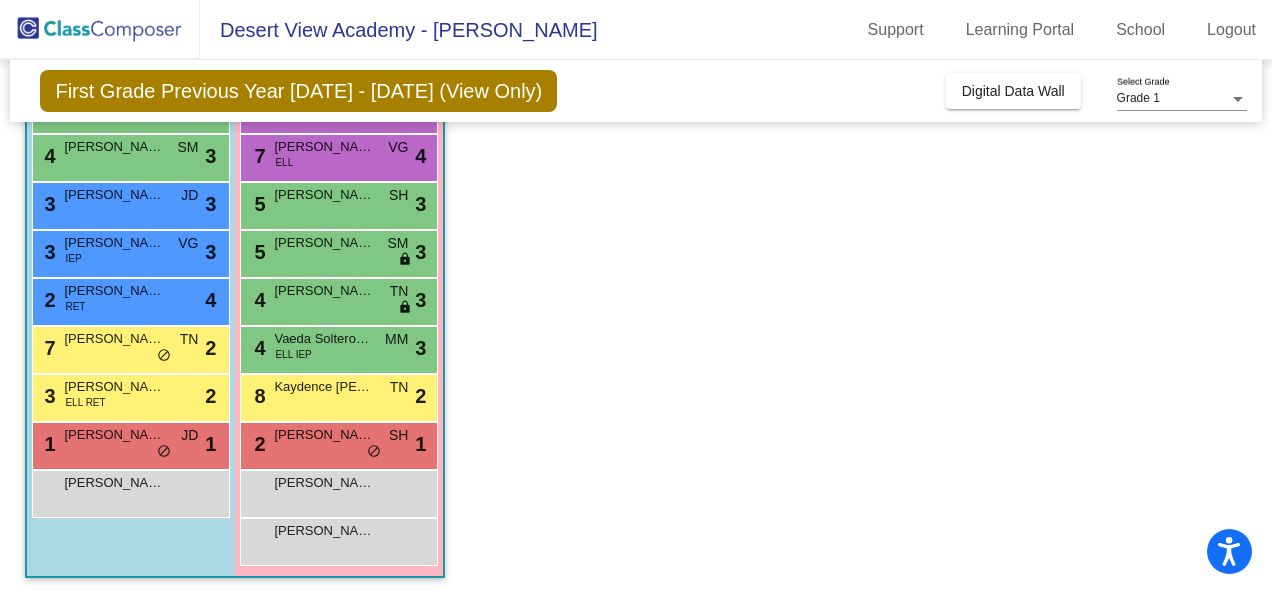click on "Grade 1" at bounding box center (1173, 99) 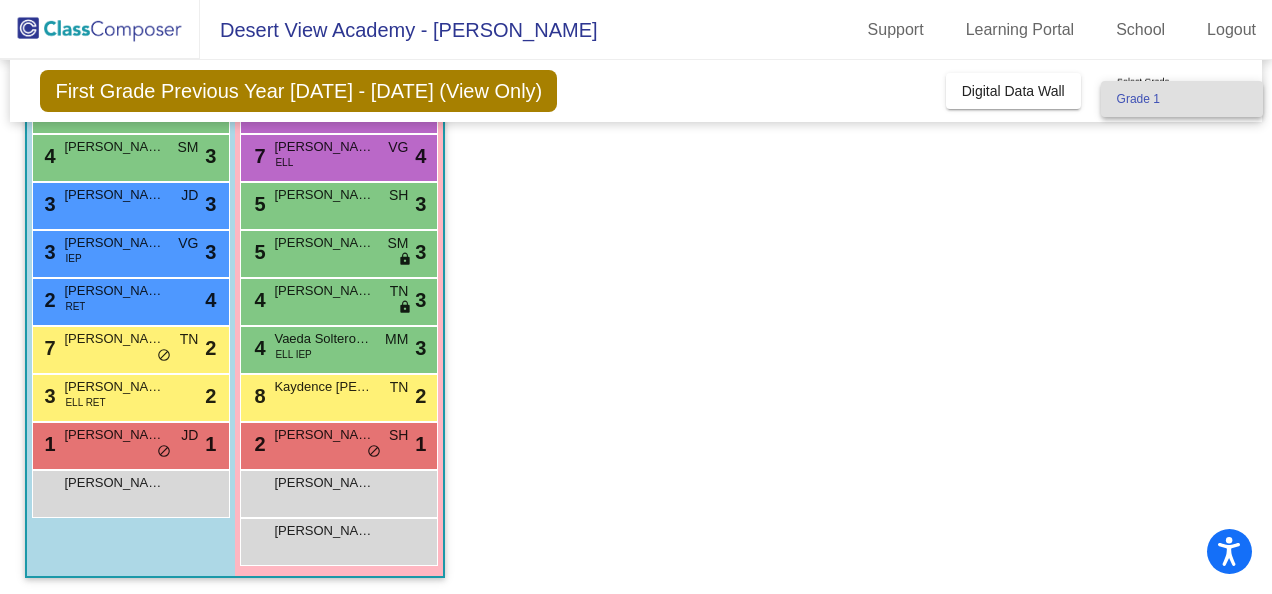 click at bounding box center (636, 297) 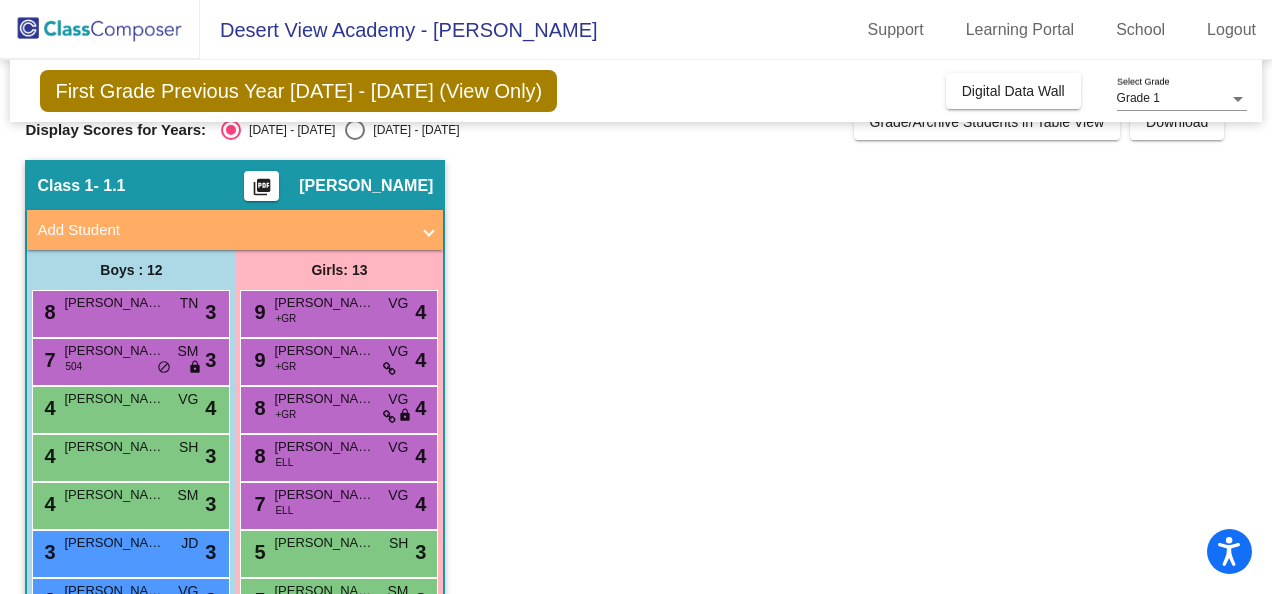 scroll, scrollTop: 0, scrollLeft: 0, axis: both 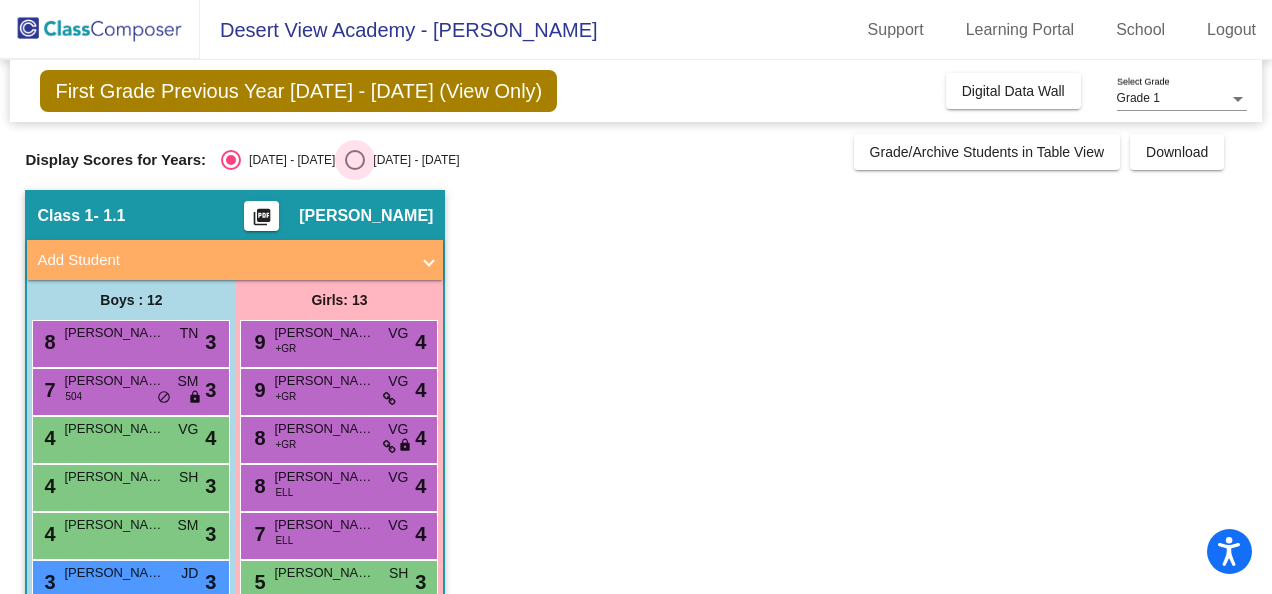 click on "2024 - 2025" at bounding box center (412, 160) 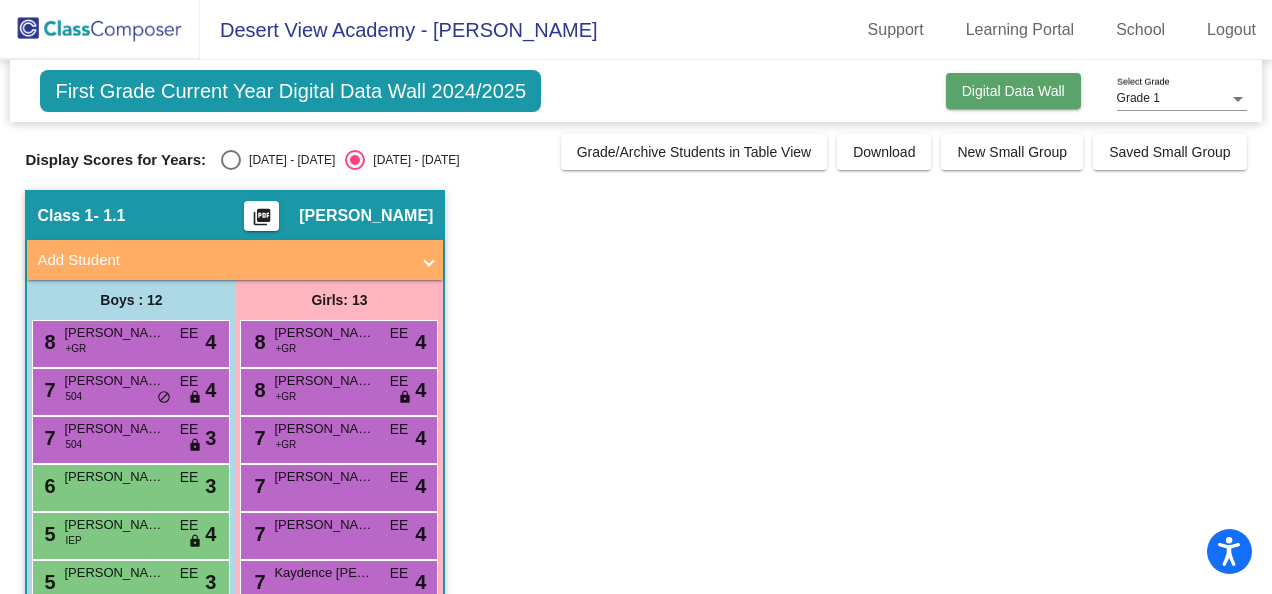 click on "Digital Data Wall" 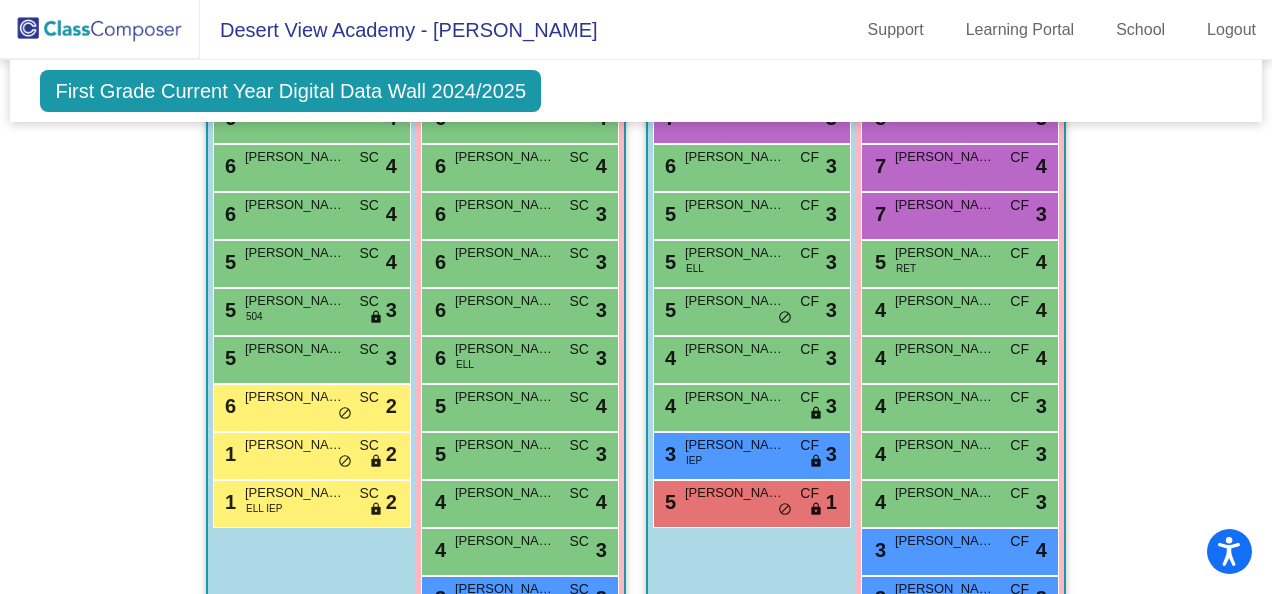 scroll, scrollTop: 2303, scrollLeft: 0, axis: vertical 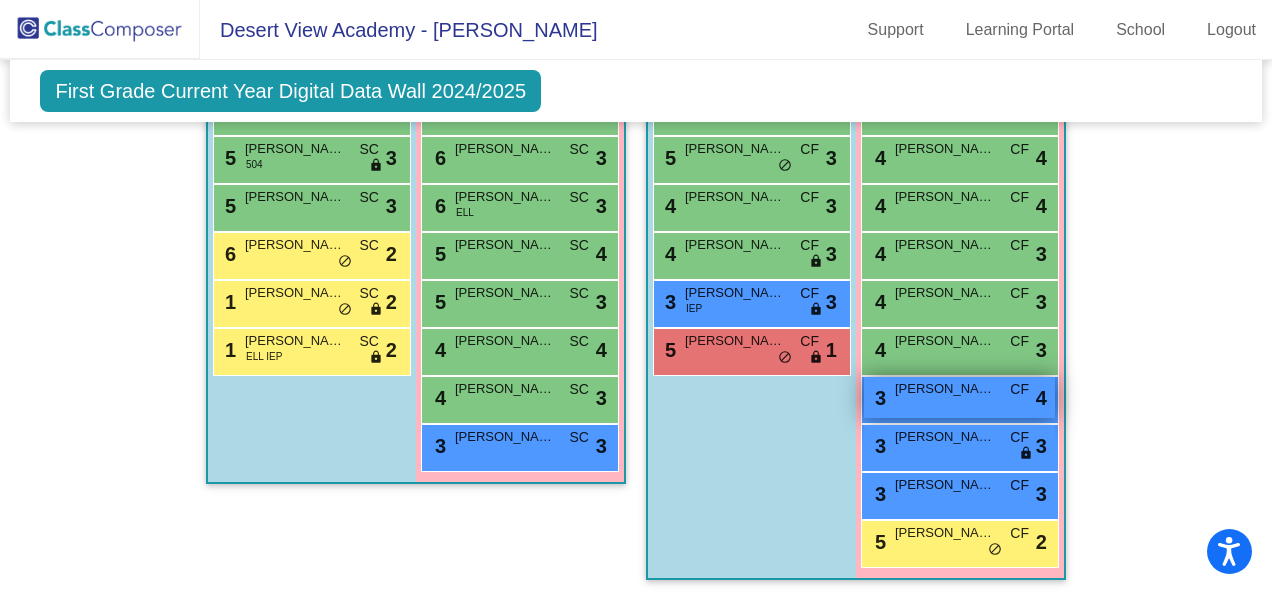 click on "3 Brianna Bruno CF lock do_not_disturb_alt 4" at bounding box center [959, 397] 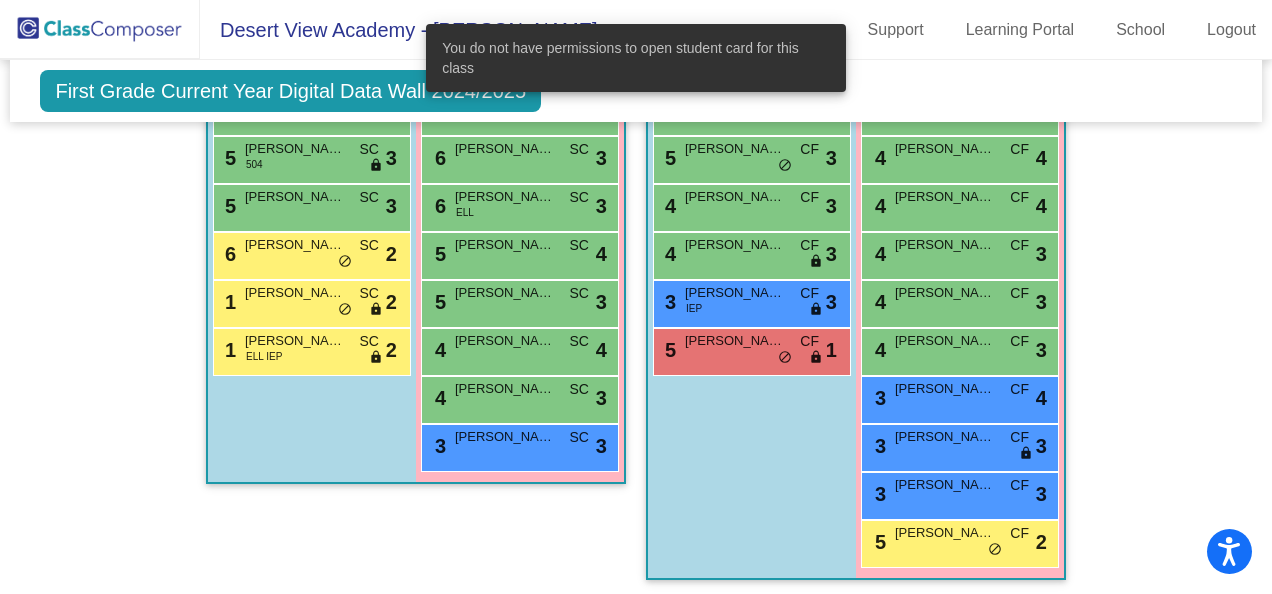 drag, startPoint x: 947, startPoint y: 394, endPoint x: 1190, endPoint y: 370, distance: 244.18231 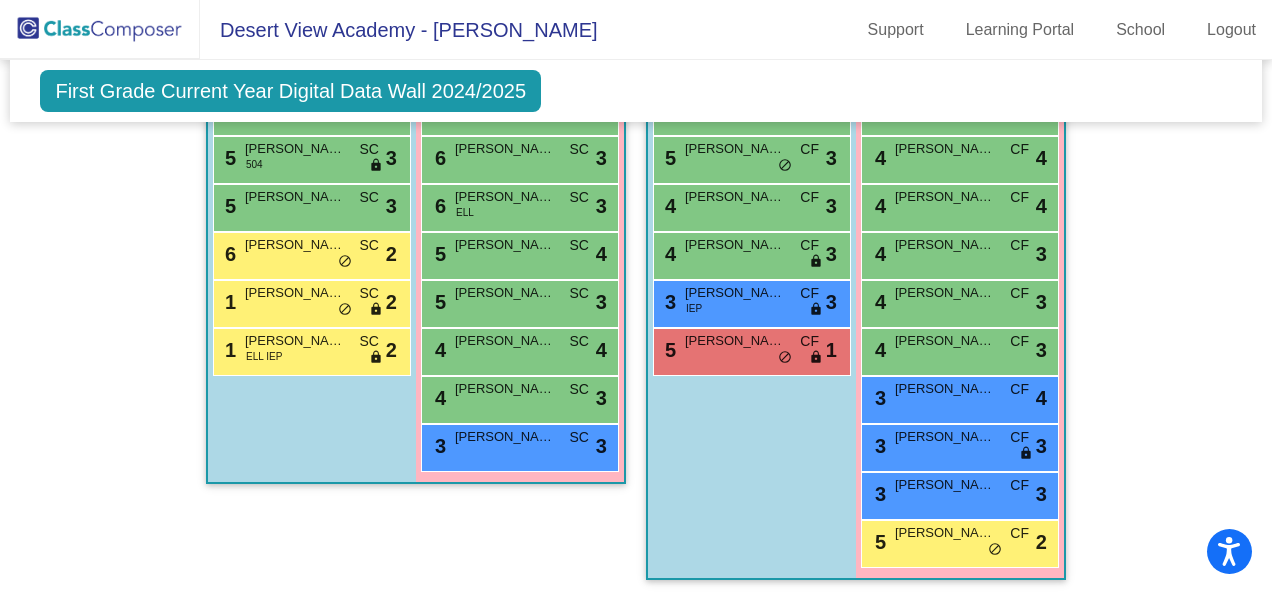 click on "Hallway   - Hallway Class  picture_as_pdf  Add Student  First Name Last Name Student Id  (Recommended)   Boy   Girl   Non Binary Add Close  Boys : 0    No Students   Girls: 0   No Students   Class 1   - 1.1  picture_as_pdf Elisabeth English  Add Student  First Name Last Name Student Id  (Recommended)   Boy   Girl   Non Binary Add Close  Boys : 12  8 Marvell Reyes Sanabria +GR EE lock do_not_disturb_alt 4 7 Adolfo Membreno 504 EE lock do_not_disturb_alt 4 7 Fermin Rodriguez 504 EE lock do_not_disturb_alt 3 6 Thrasher Mason EE lock do_not_disturb_alt 3 5 Mason Tirado IEP EE lock do_not_disturb_alt 4 5 Aksel Qun EE lock do_not_disturb_alt 3 5 Mikey Morales 504 EE lock do_not_disturb_alt 3 4 Steven Lopez ELL EE lock do_not_disturb_alt 3 4 Micah Rogers EE lock do_not_disturb_alt 3 2 Andrew Gill IEP EE lock do_not_disturb_alt 3 3 Dean-Valentino Wiseman EE lock do_not_disturb_alt 2 2 Easton Curley IEP EE lock do_not_disturb_alt 2 Girls: 13 8 Naomi Sampsel +GR EE lock do_not_disturb_alt 4 8 Kamryn Wallace +GR 4" 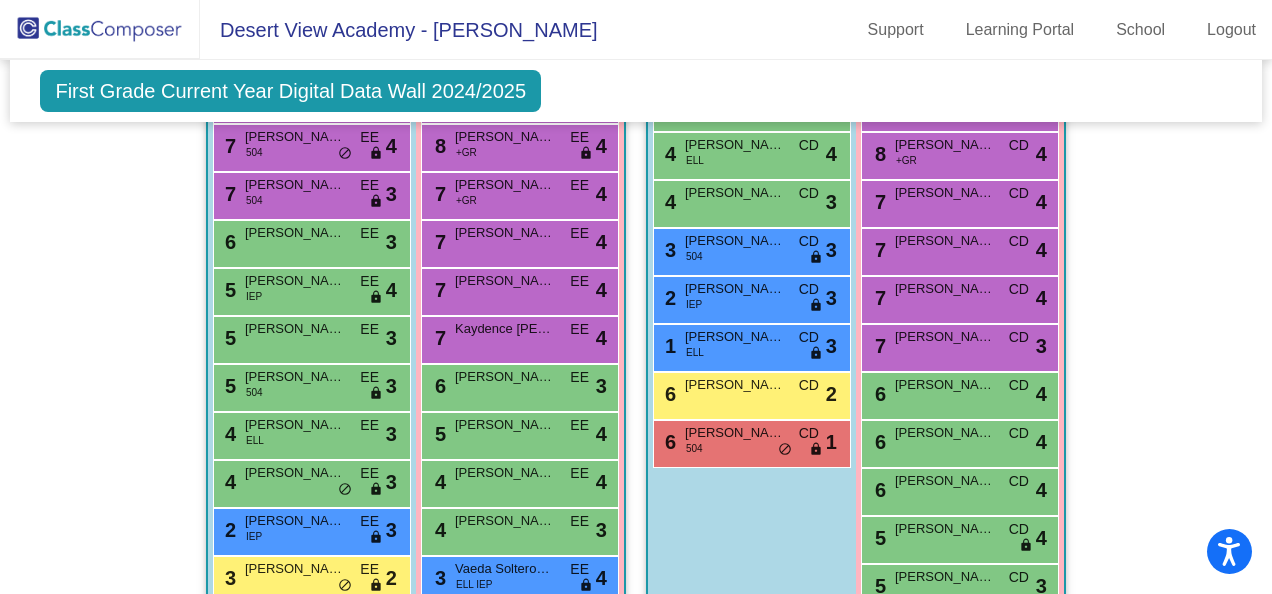 scroll, scrollTop: 670, scrollLeft: 0, axis: vertical 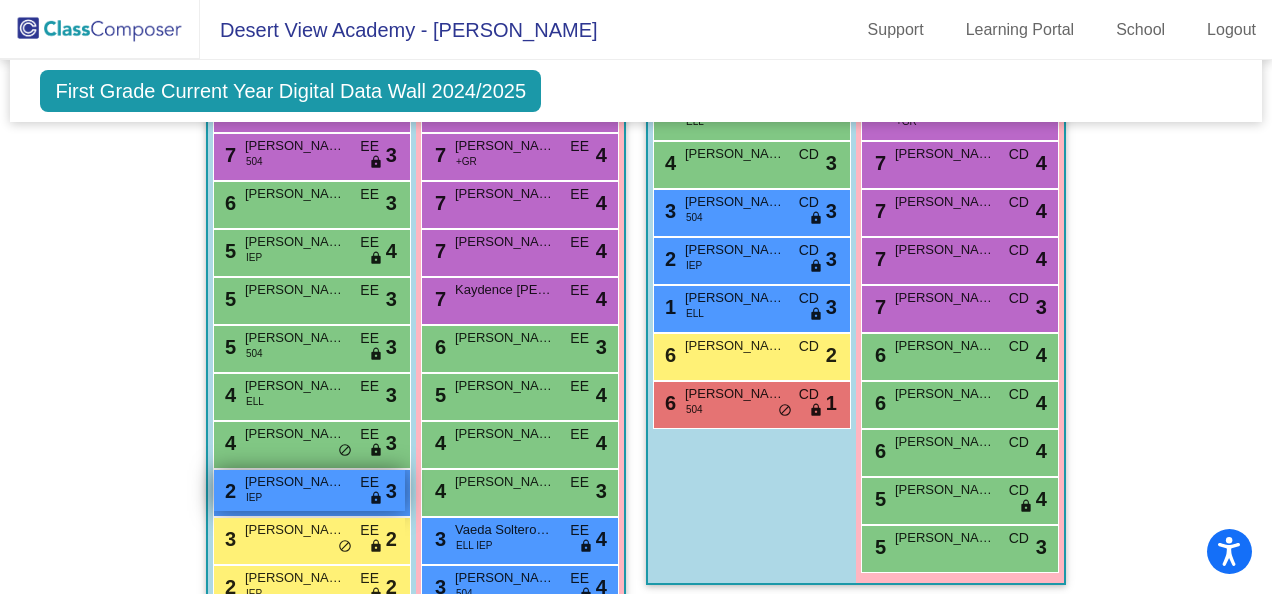 click on "2 Andrew Gill IEP EE lock do_not_disturb_alt 3" at bounding box center [309, 490] 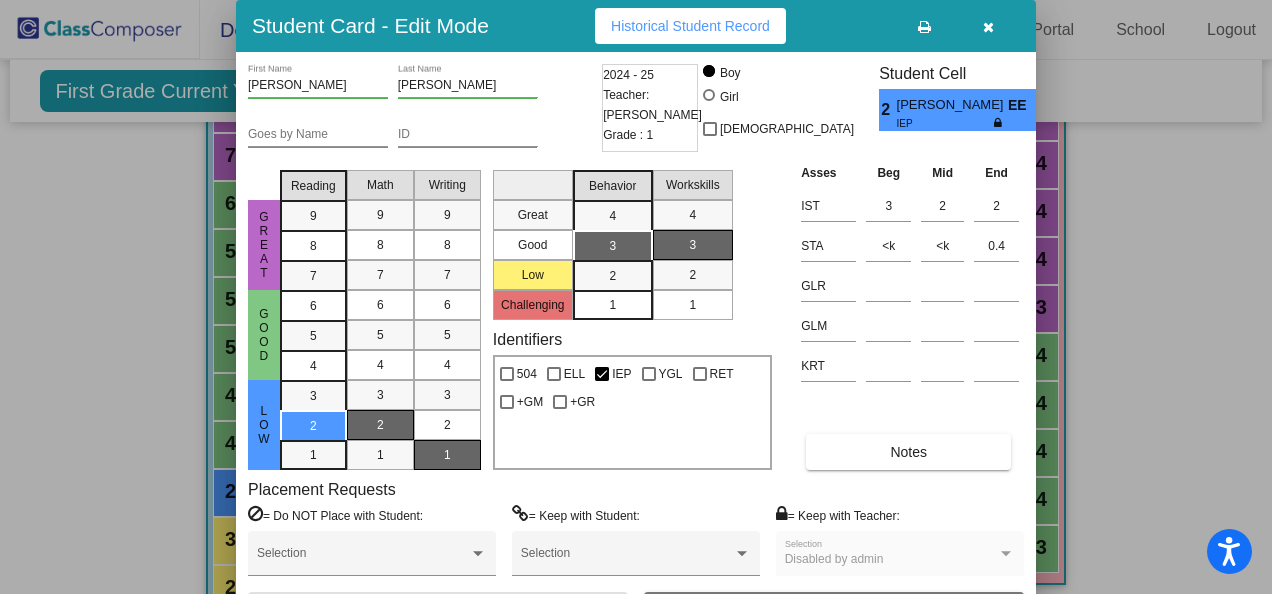 click at bounding box center [988, 26] 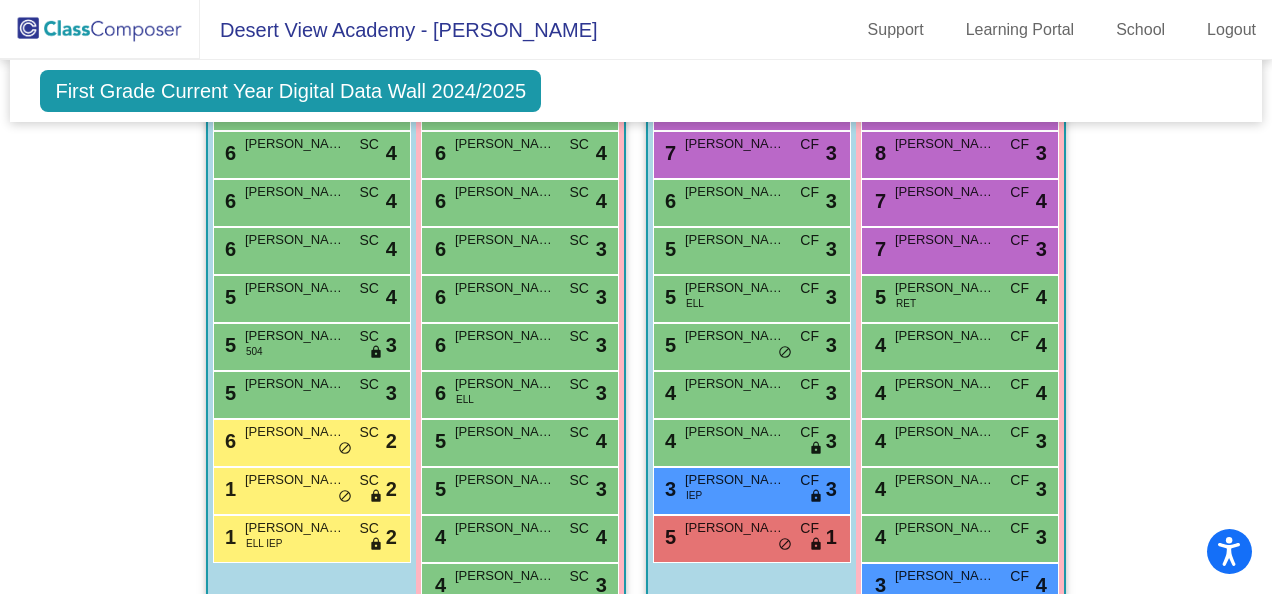 scroll, scrollTop: 2250, scrollLeft: 0, axis: vertical 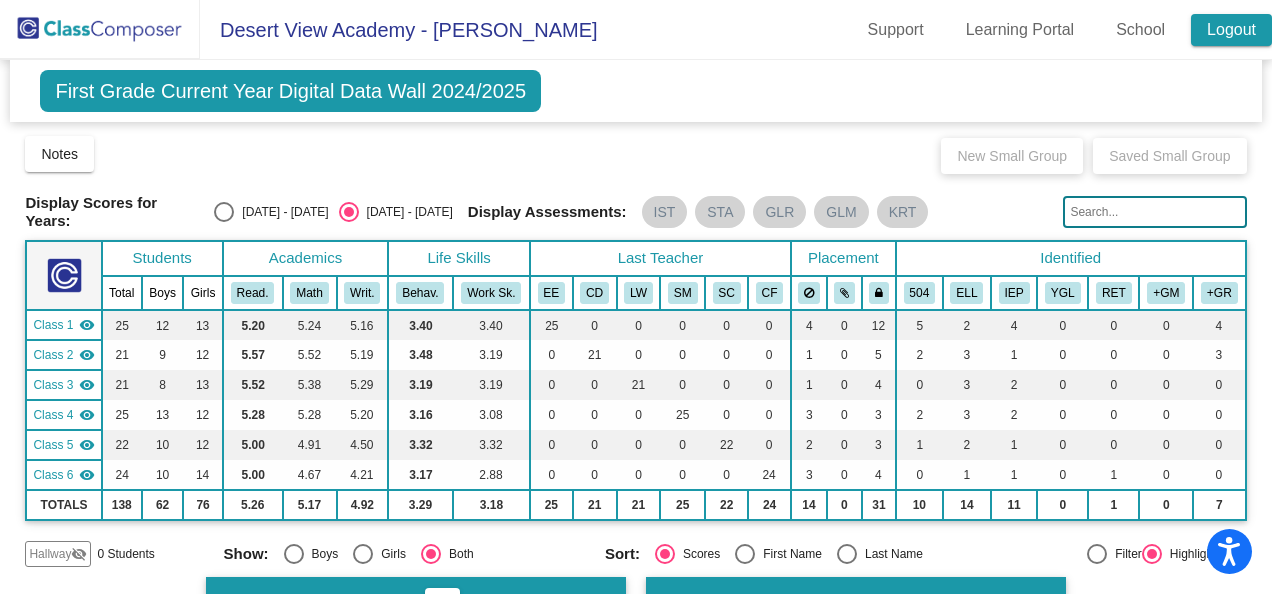 click on "Logout" 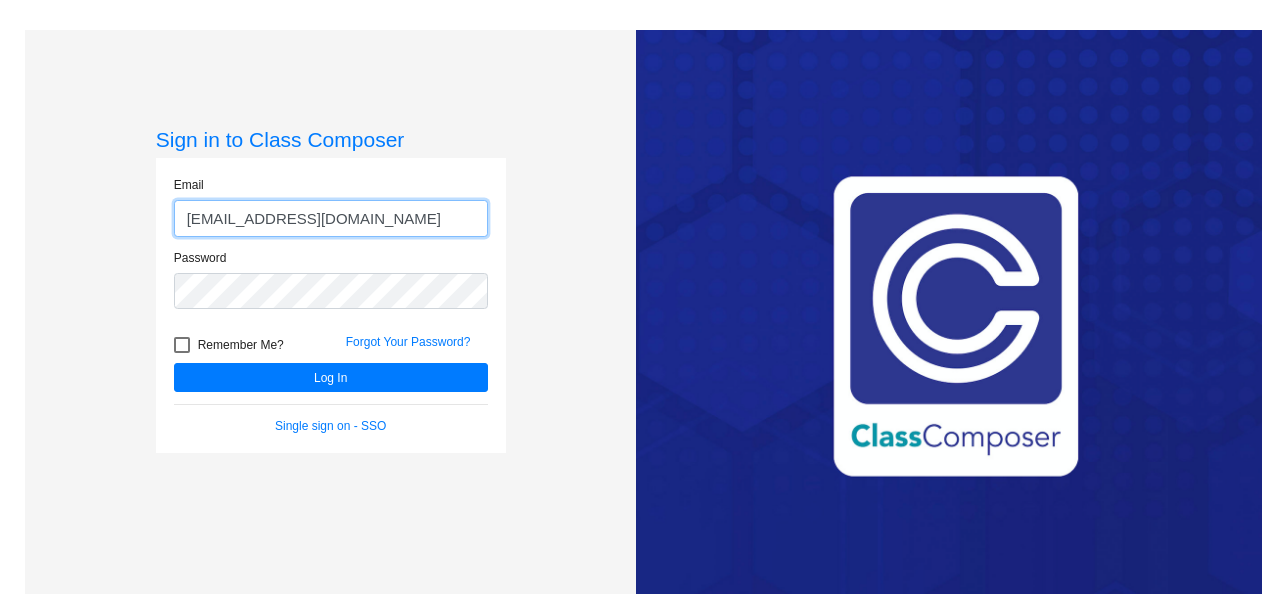 drag, startPoint x: 238, startPoint y: 214, endPoint x: 92, endPoint y: 204, distance: 146.34207 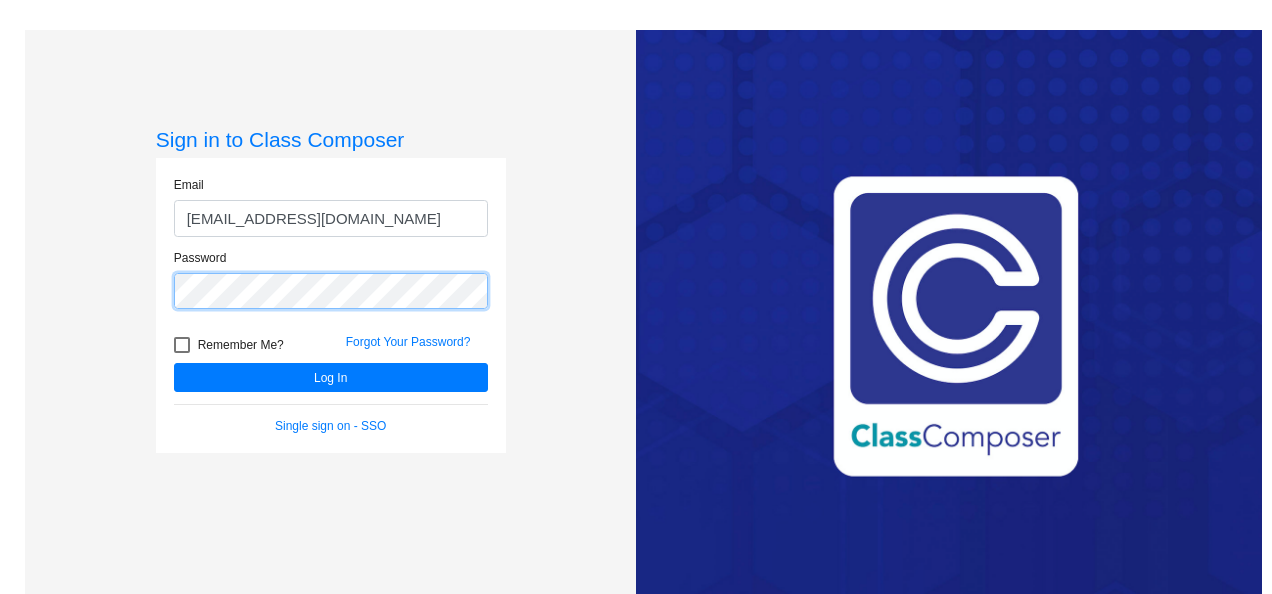 click on "Sign in to Class Composer Email sburge@desertviewschools.com Password   Remember Me? Forgot Your Password?  Log In   Single sign on - SSO" 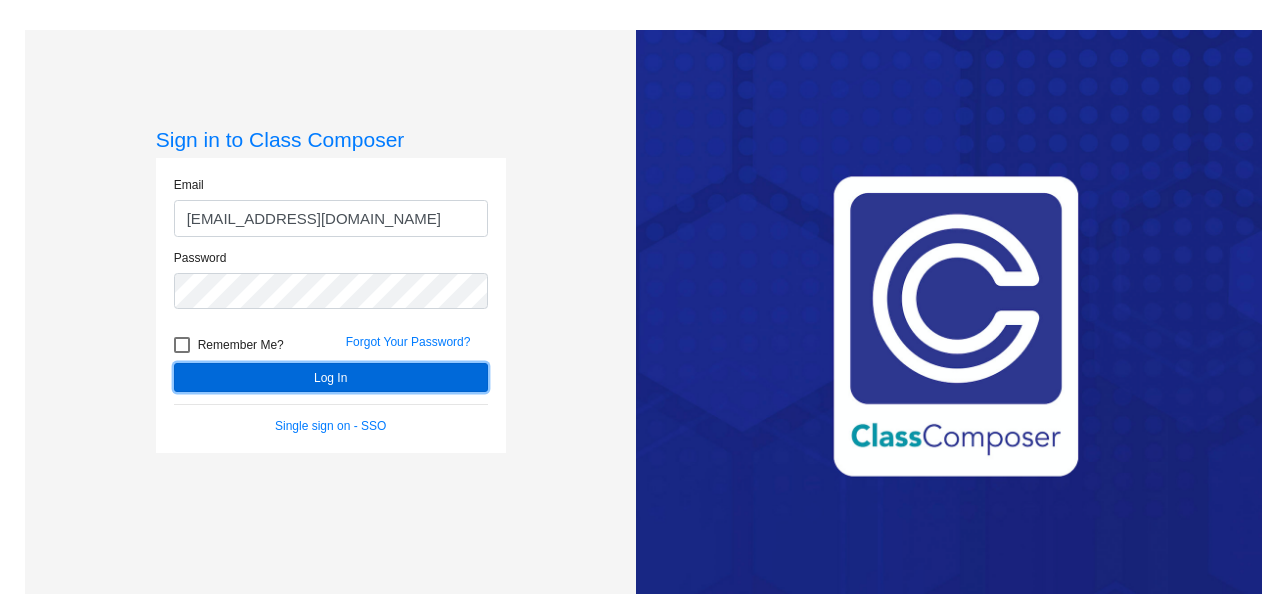 click on "Log In" 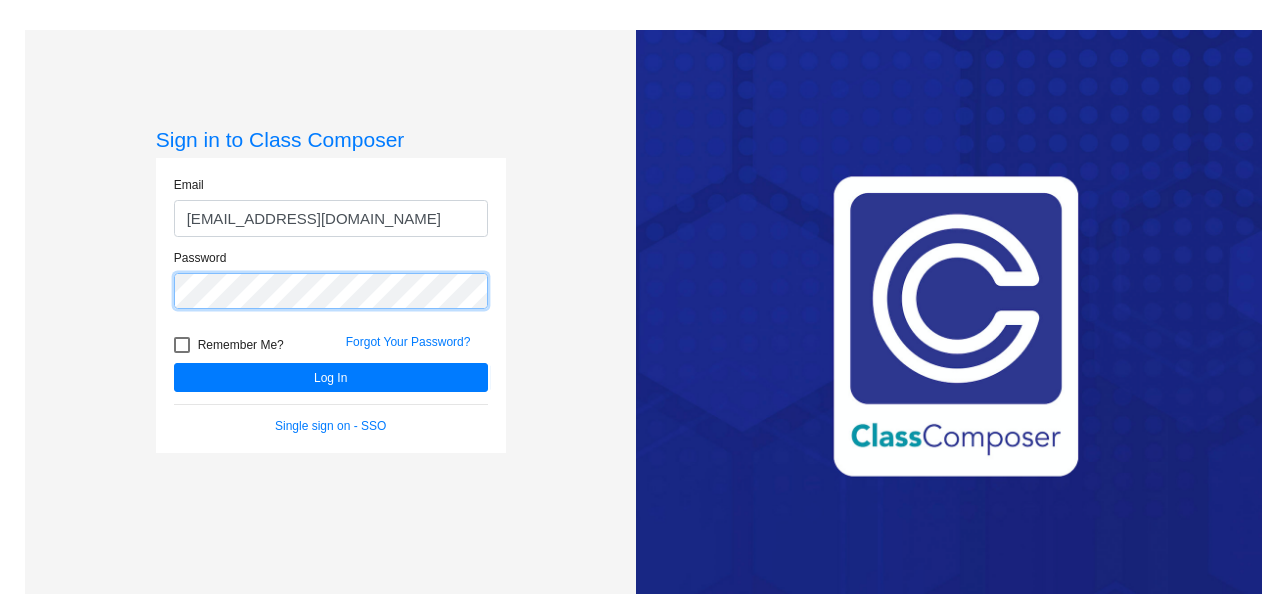 click on "Sign in to Class Composer Email sburge@desertviewschools.com Password   Remember Me? Forgot Your Password?  Log In   Single sign on - SSO" 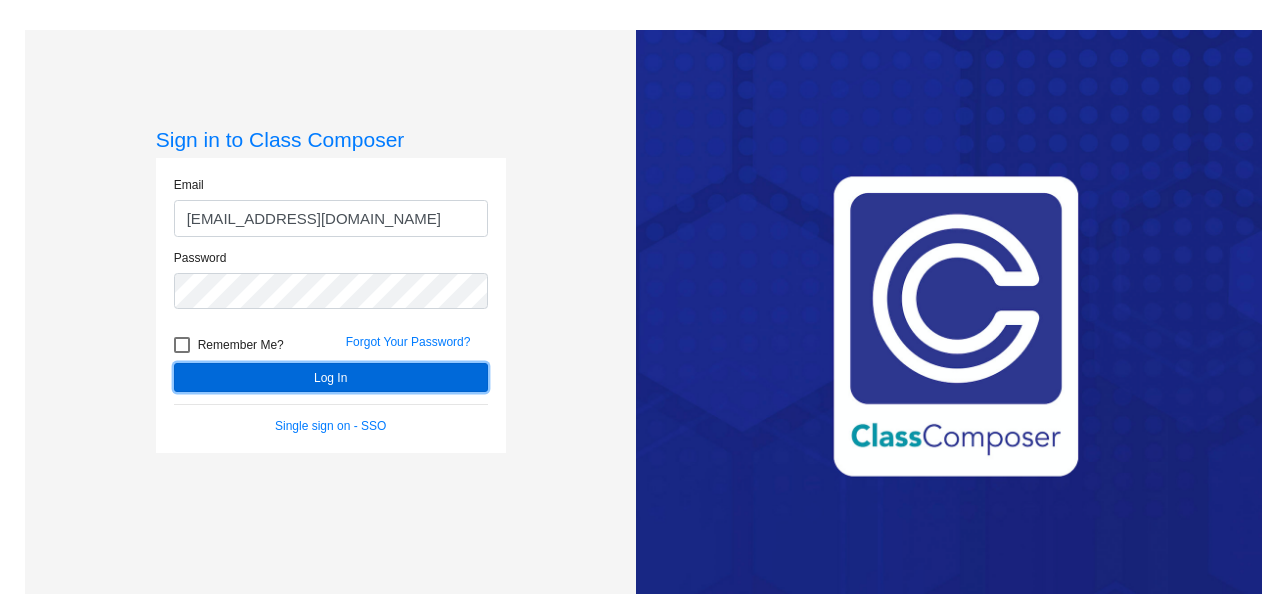 click on "Log In" 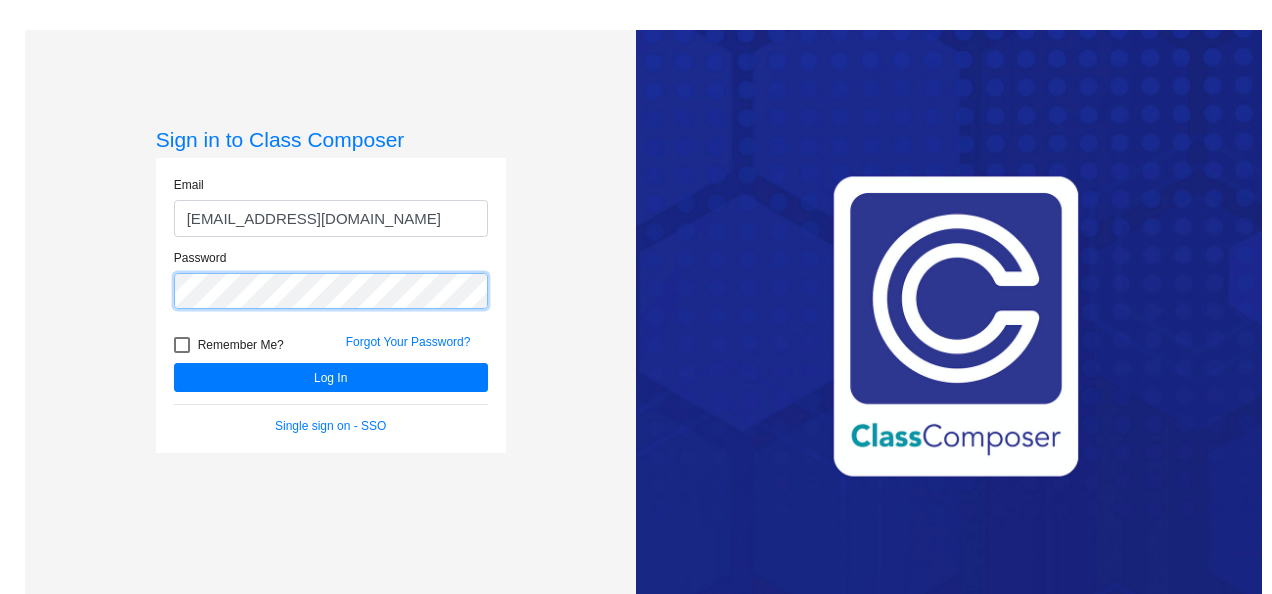click on "Sign in to Class Composer Email sburge@desertviewschools.com Password   Remember Me? Forgot Your Password?  Log In   Single sign on - SSO" 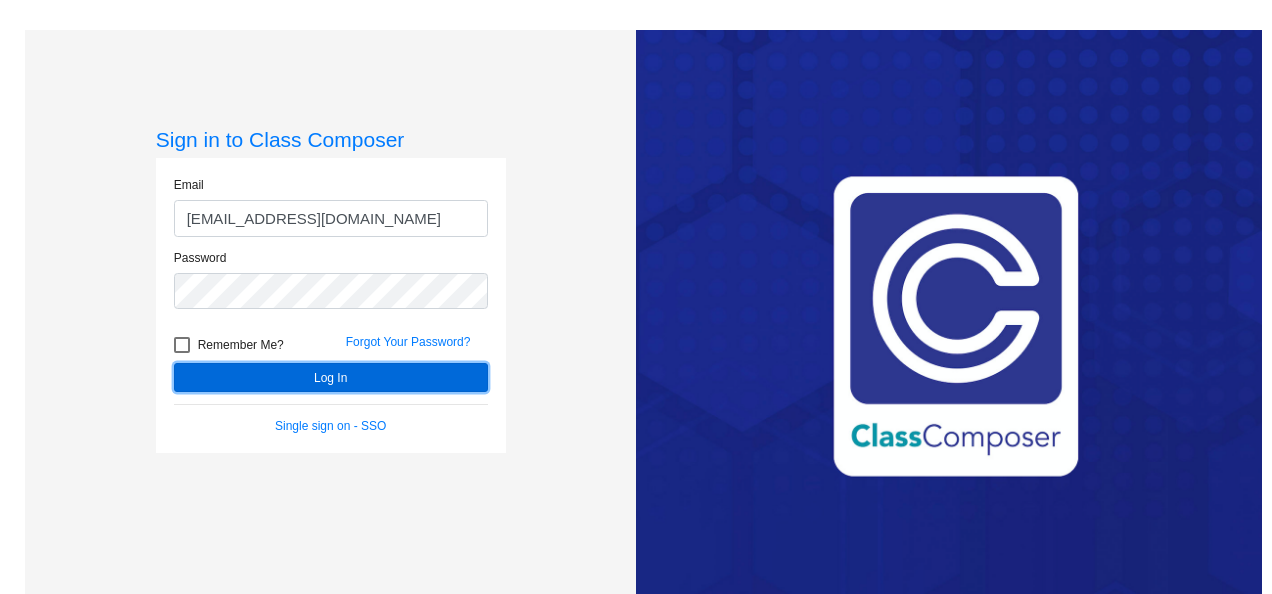 click on "Log In" 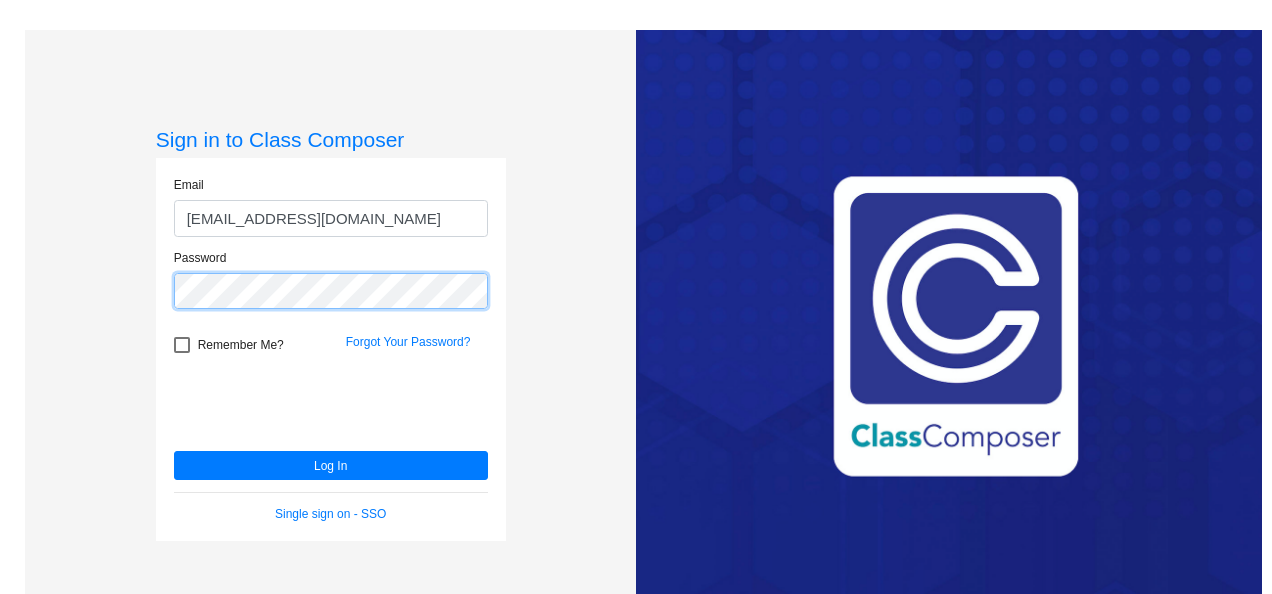 click on "Sign in to Class Composer Email sburge@desertviewschools.com Password   Remember Me? Forgot Your Password?  Log In   Single sign on - SSO" 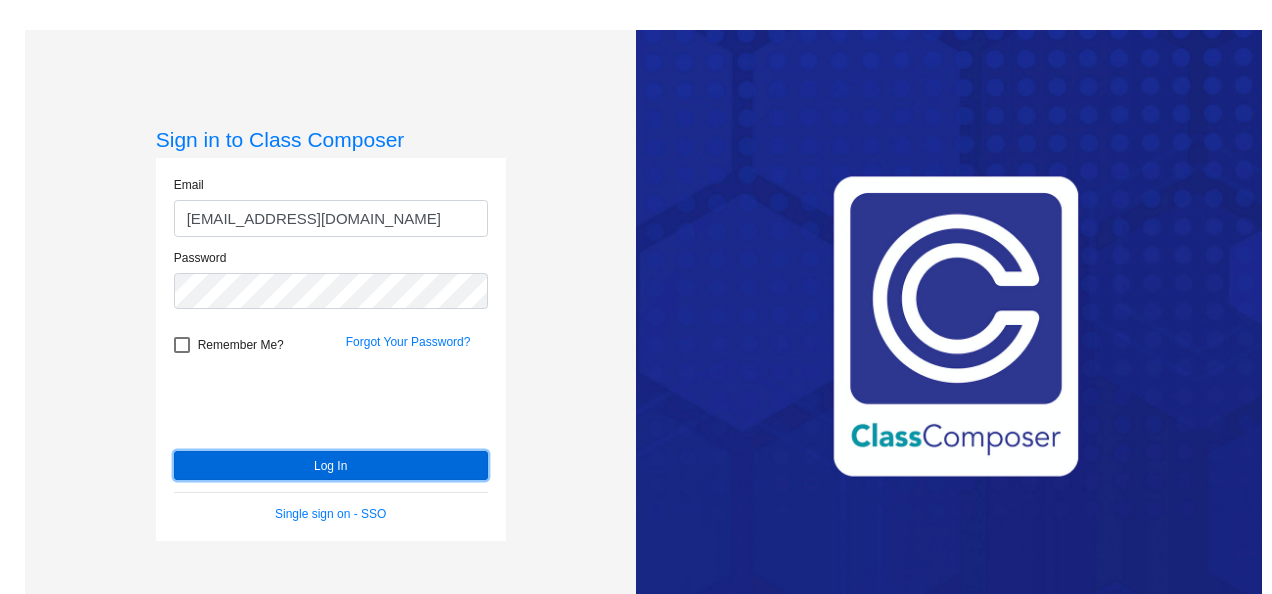 click on "Log In" 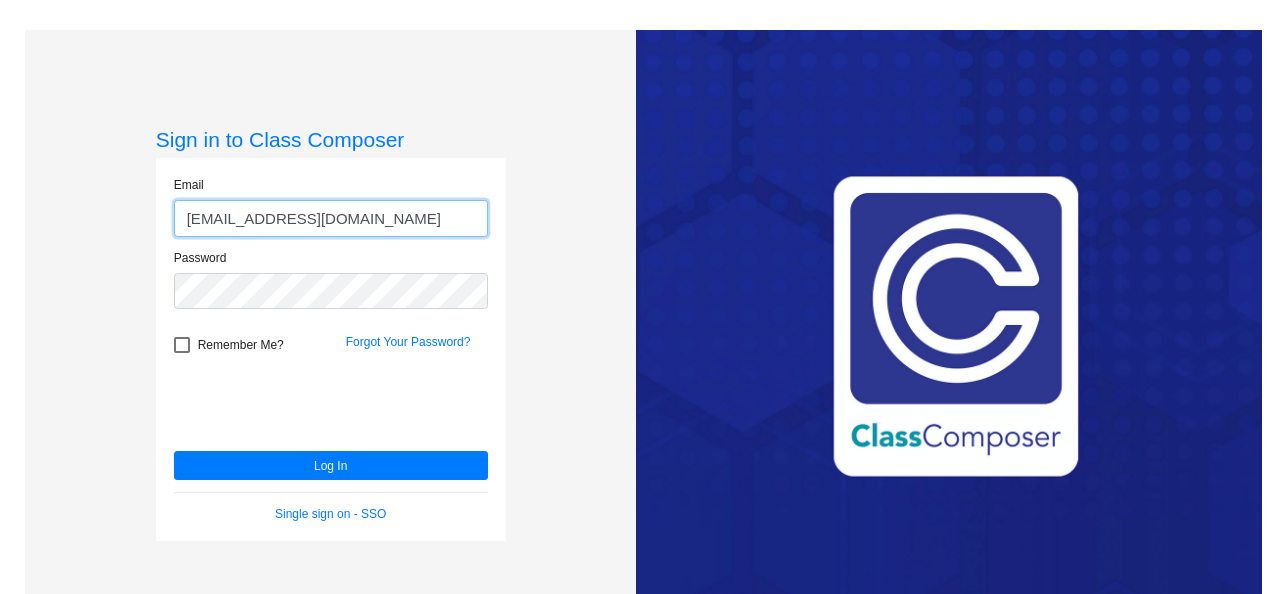 click on "[EMAIL_ADDRESS][DOMAIN_NAME]" 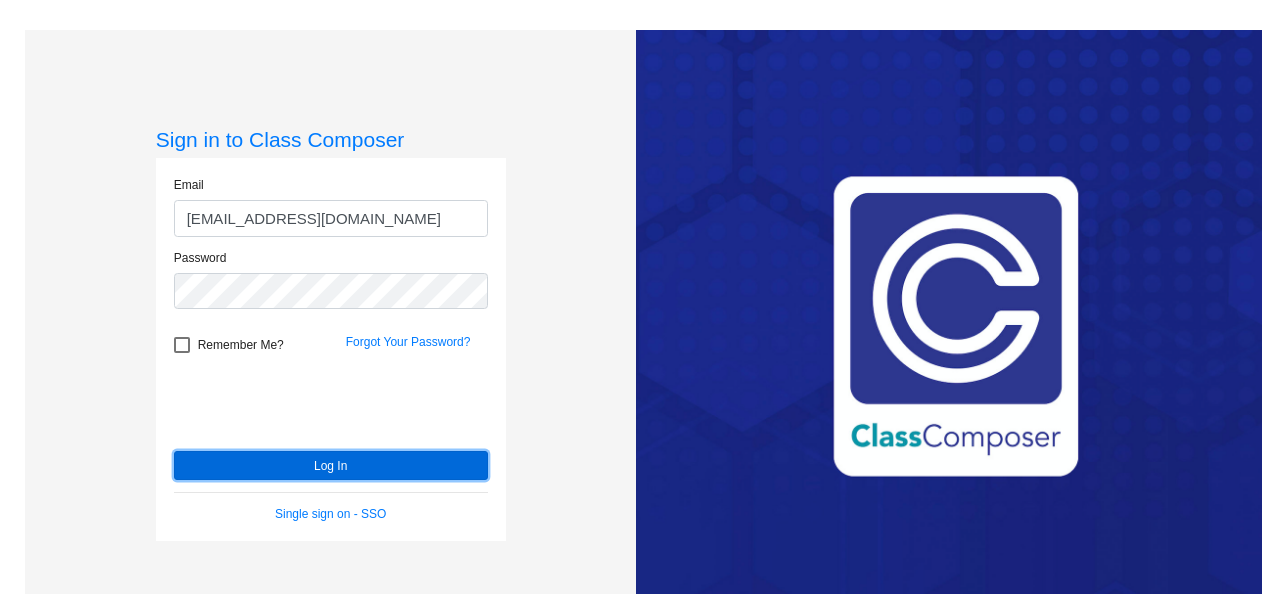 click on "Log In" 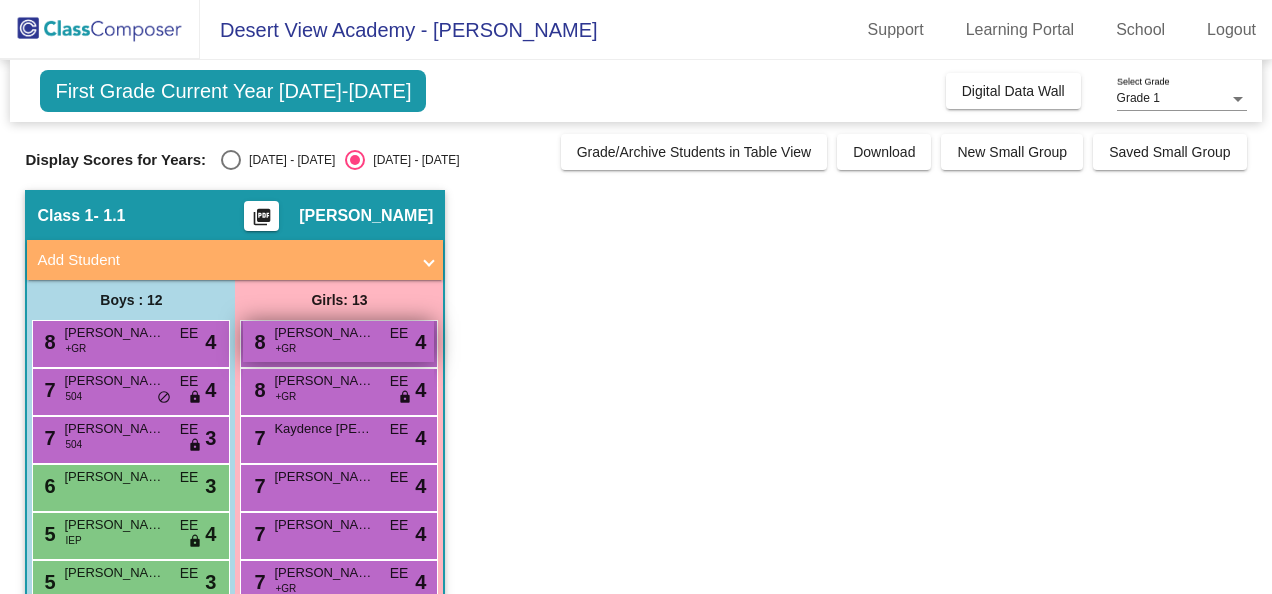 scroll, scrollTop: 146, scrollLeft: 0, axis: vertical 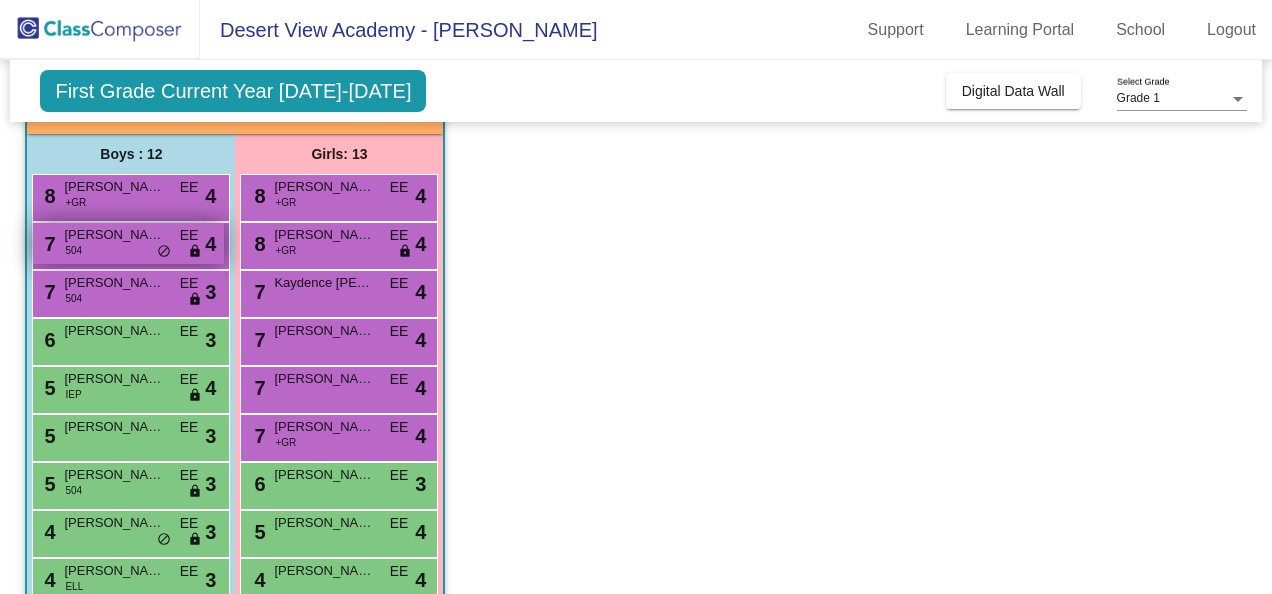 click on "Adolfo Membreno" at bounding box center [114, 235] 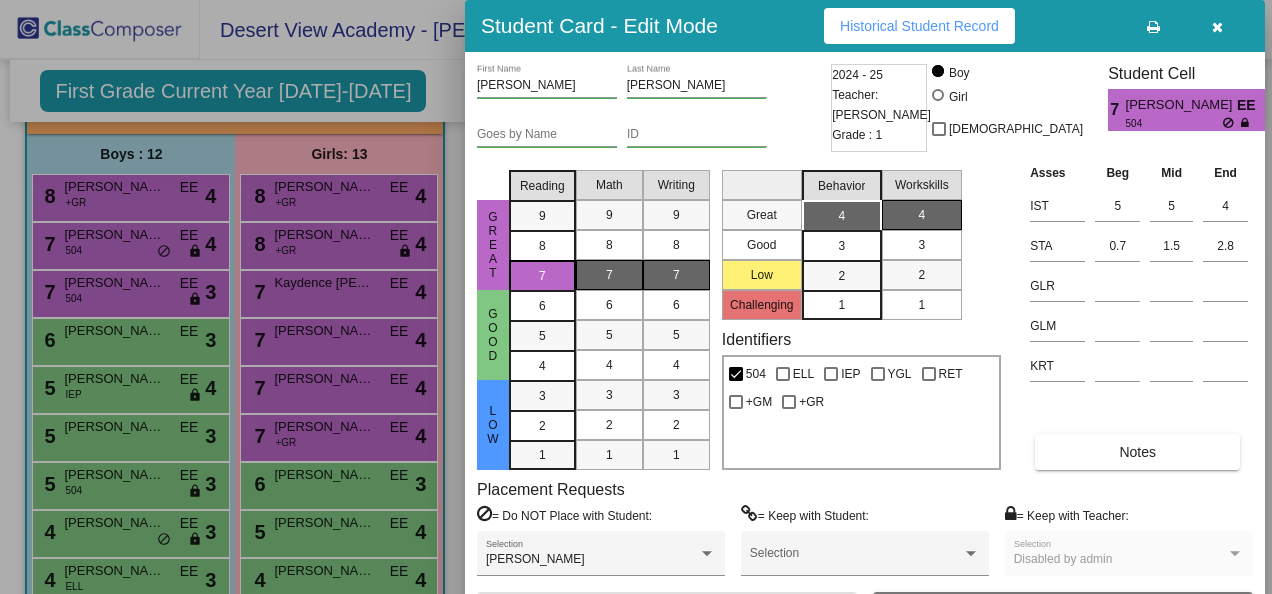 click at bounding box center (1217, 26) 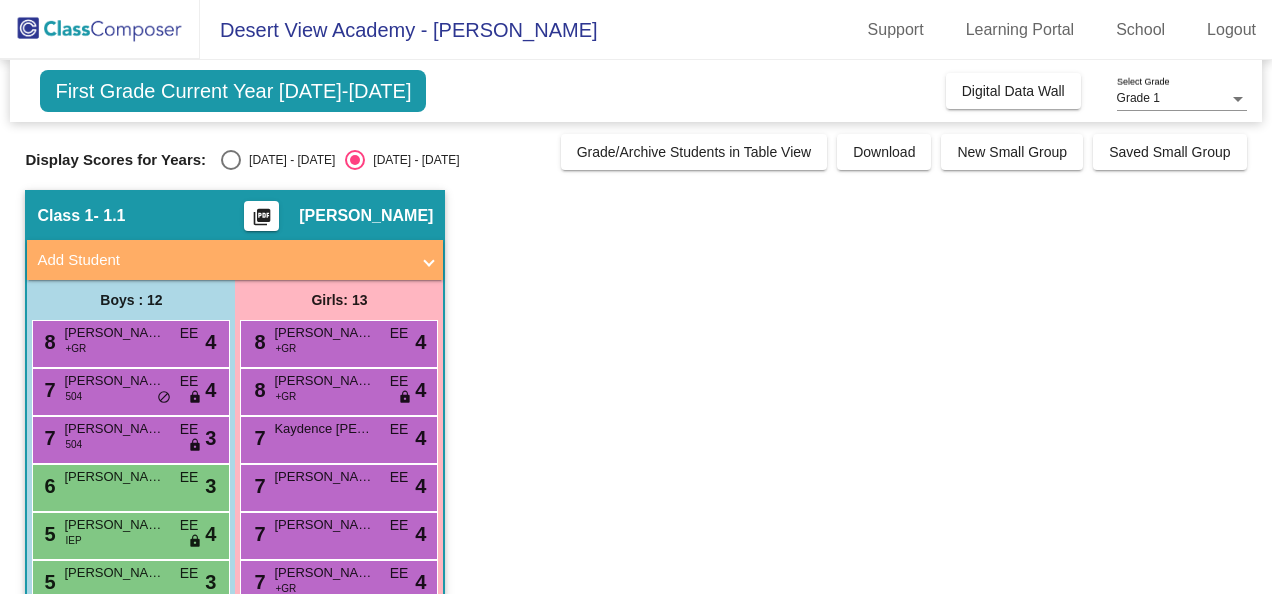 scroll, scrollTop: 2, scrollLeft: 0, axis: vertical 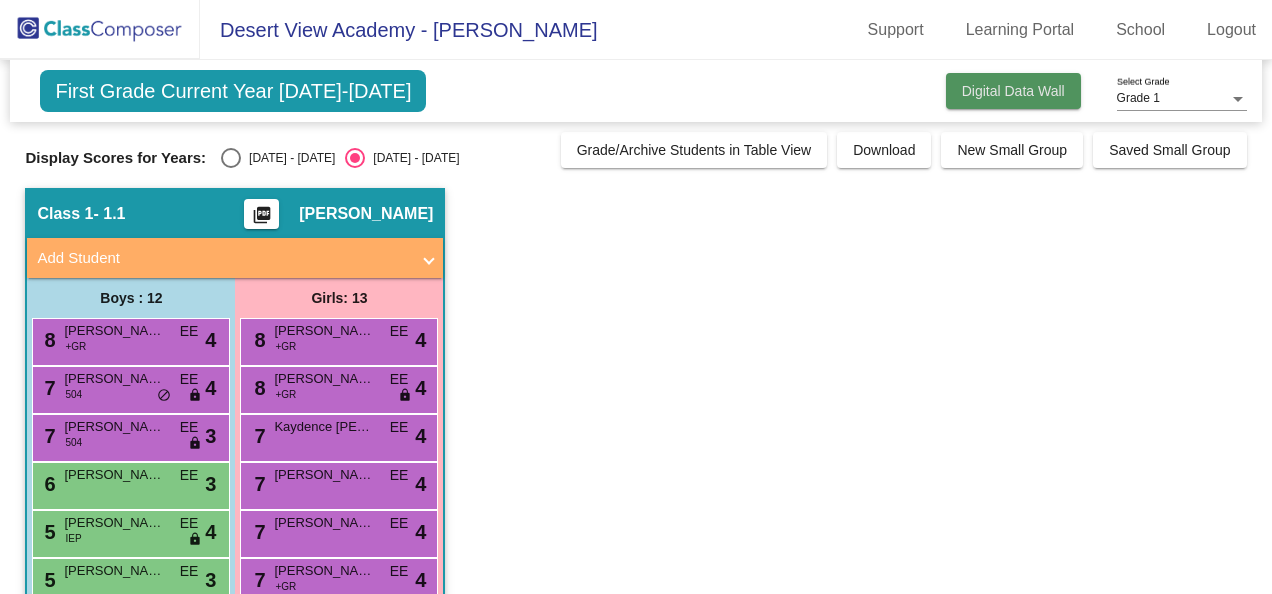 click on "Digital Data Wall" 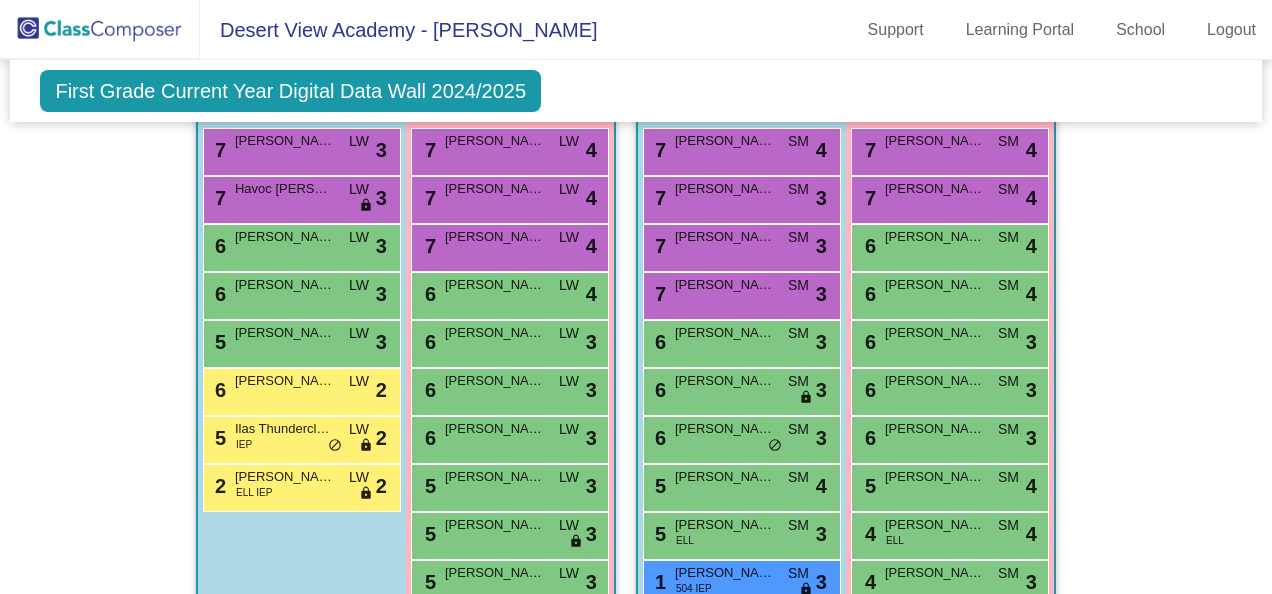 scroll, scrollTop: 1327, scrollLeft: 0, axis: vertical 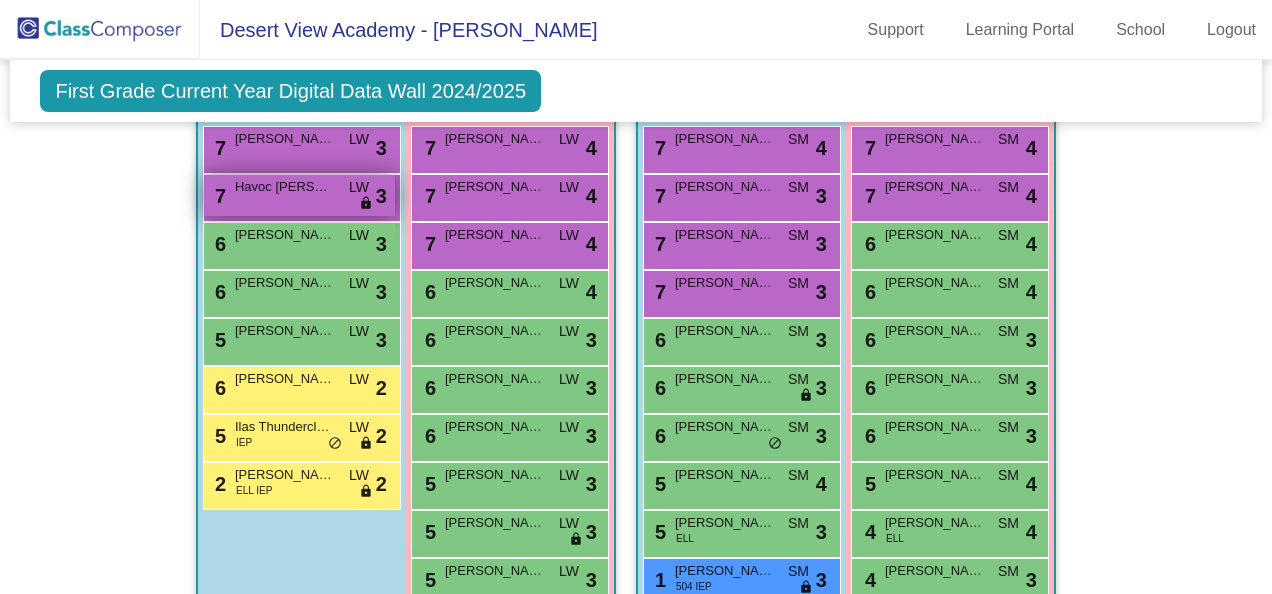 click on "7 Havoc Membreno LW lock do_not_disturb_alt 3" at bounding box center [299, 195] 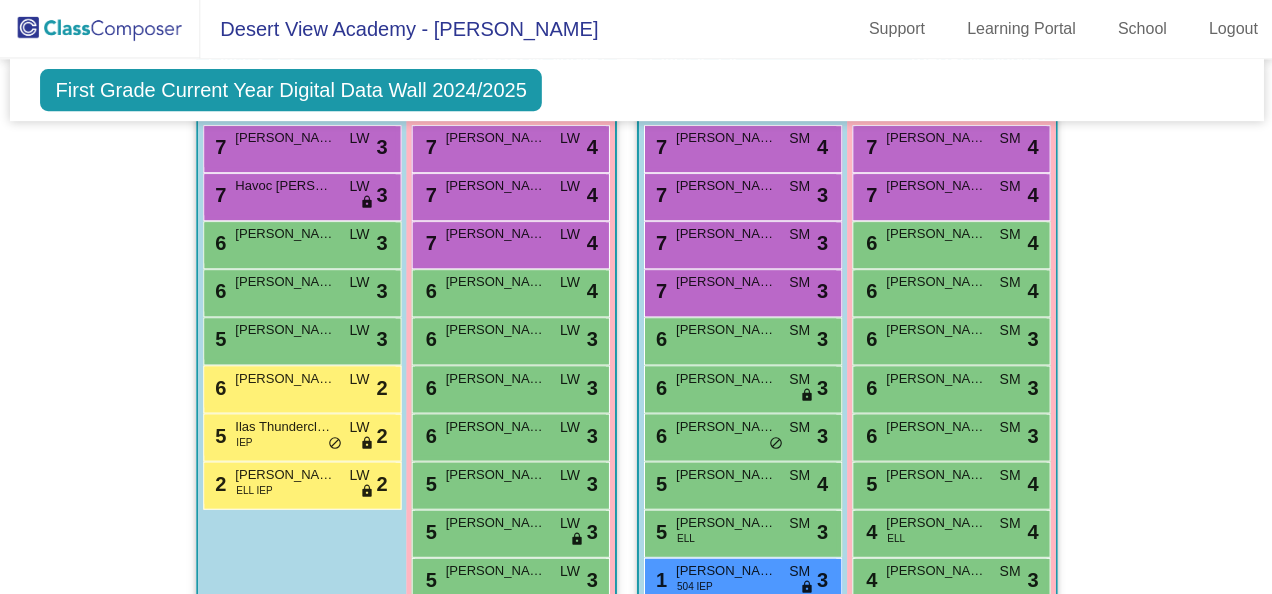 scroll, scrollTop: 0, scrollLeft: 0, axis: both 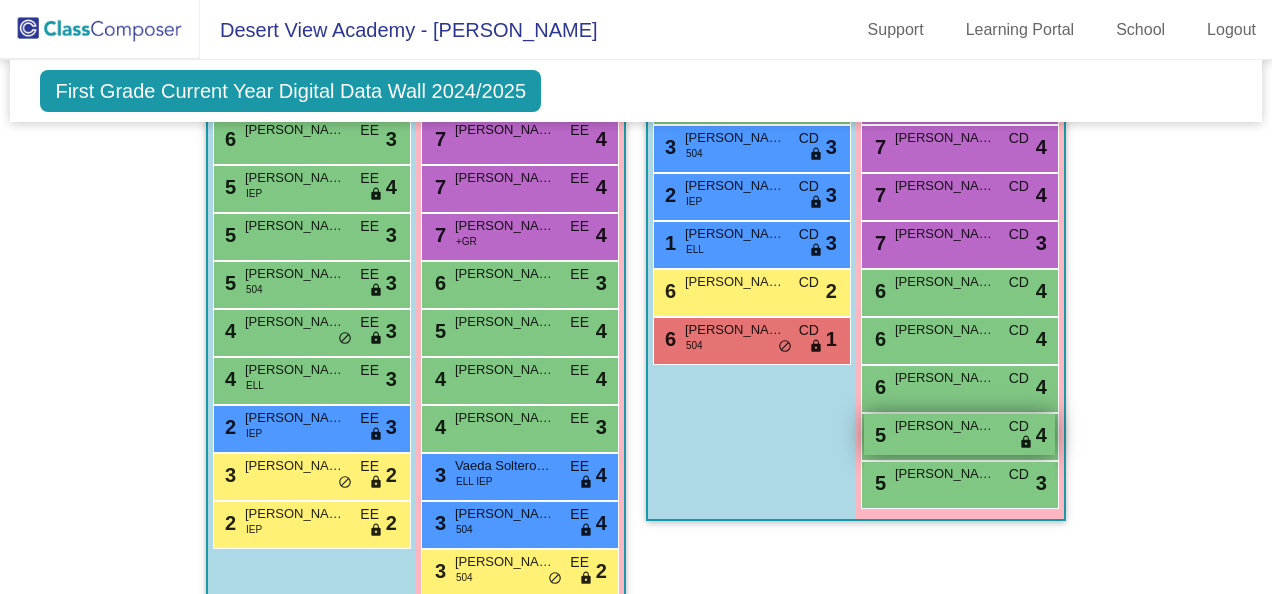 click on "lock" at bounding box center (1026, 443) 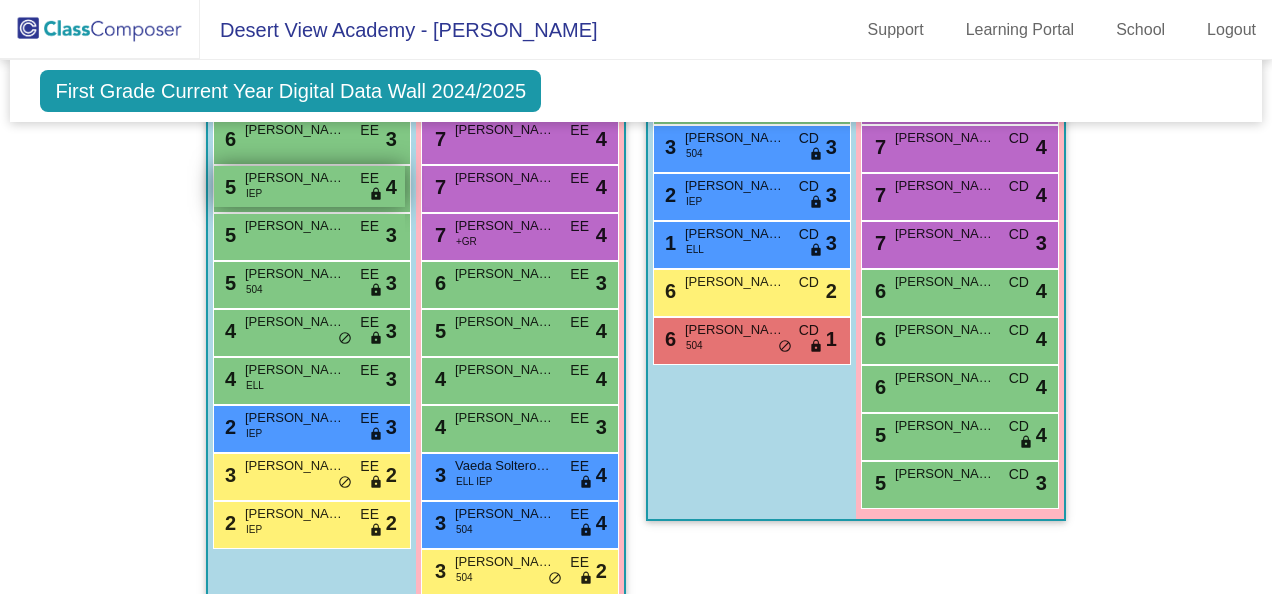 click on "Mason Tirado" at bounding box center (295, 178) 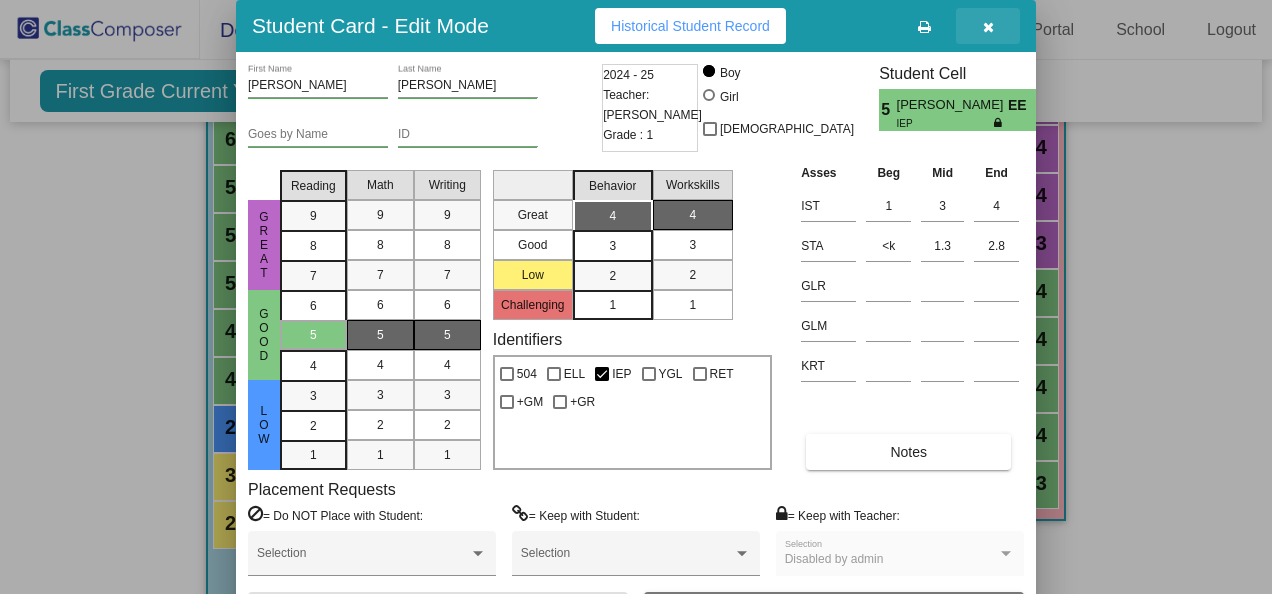 click at bounding box center (988, 27) 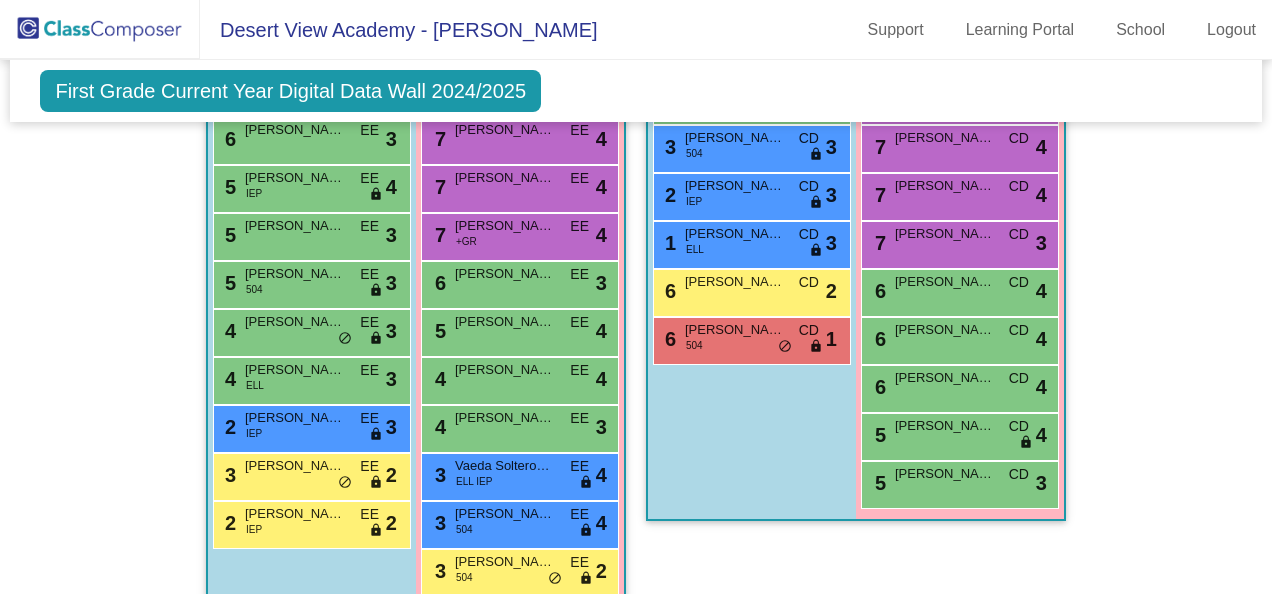 scroll, scrollTop: 742, scrollLeft: 0, axis: vertical 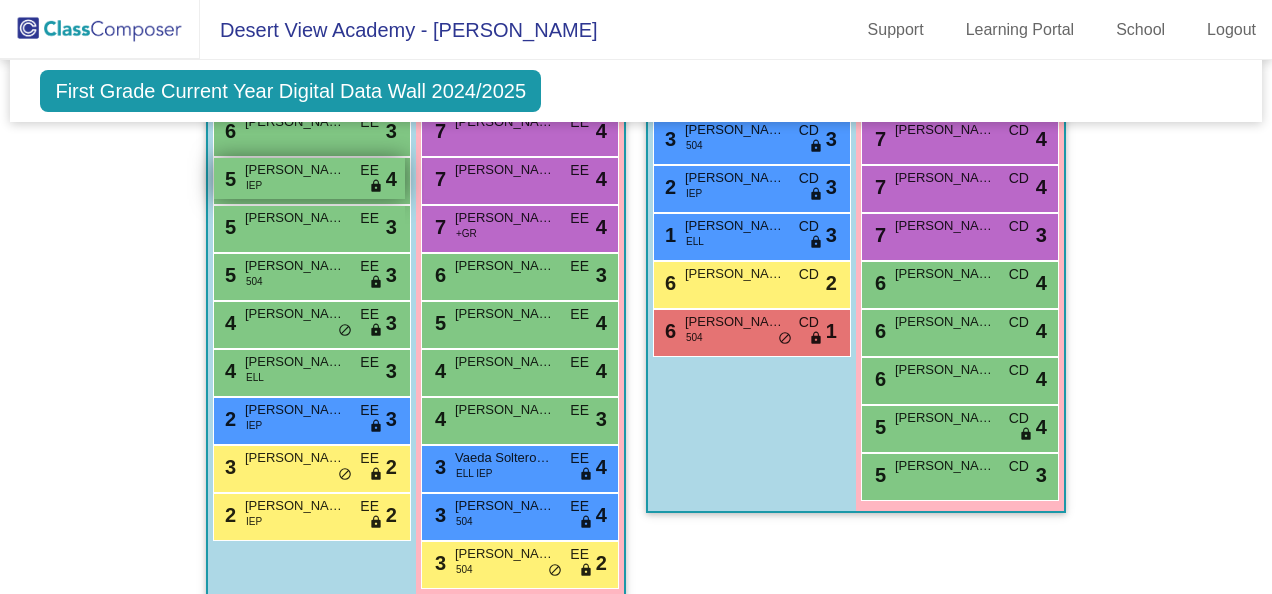 click on "Mason Tirado" at bounding box center (295, 170) 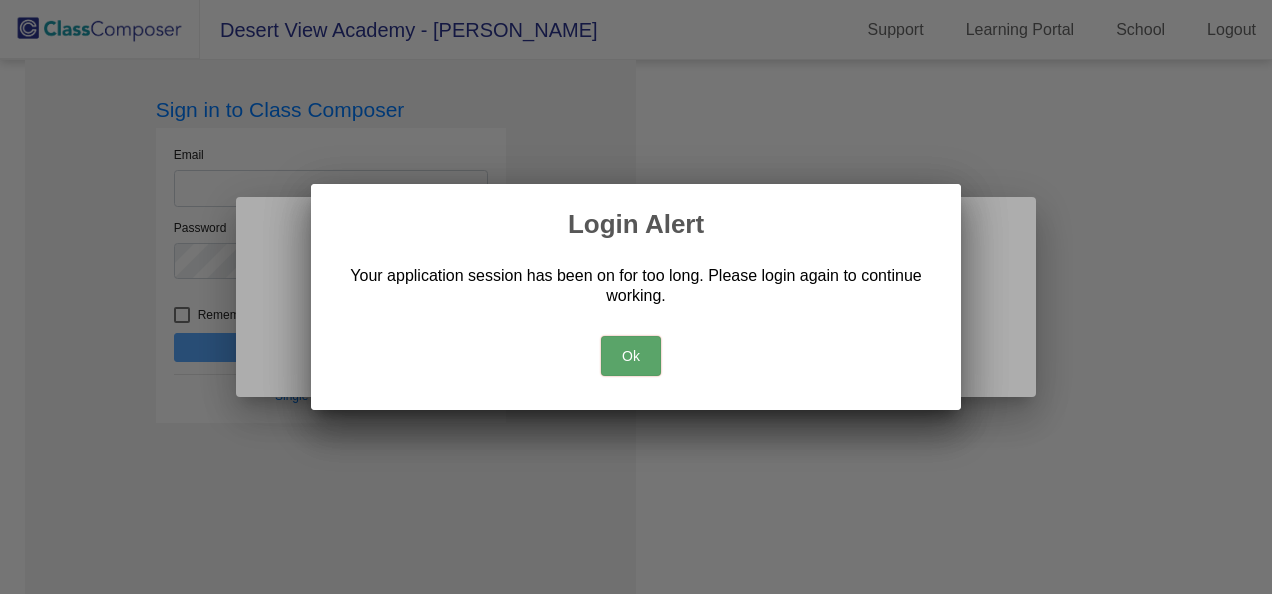 scroll, scrollTop: 0, scrollLeft: 0, axis: both 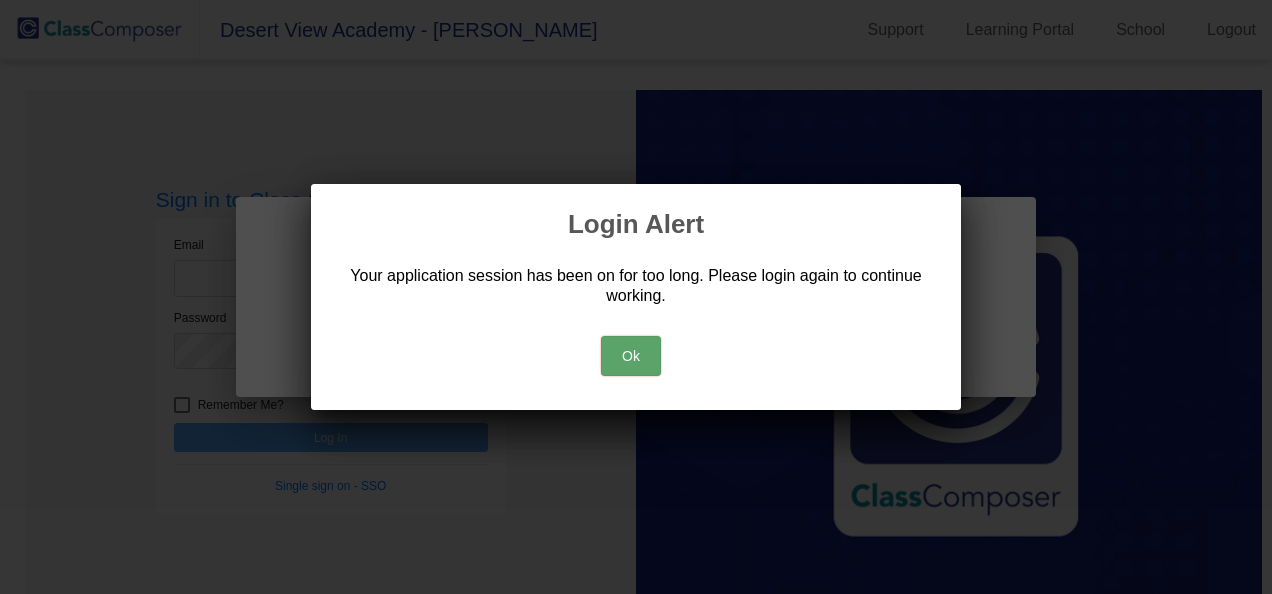 type 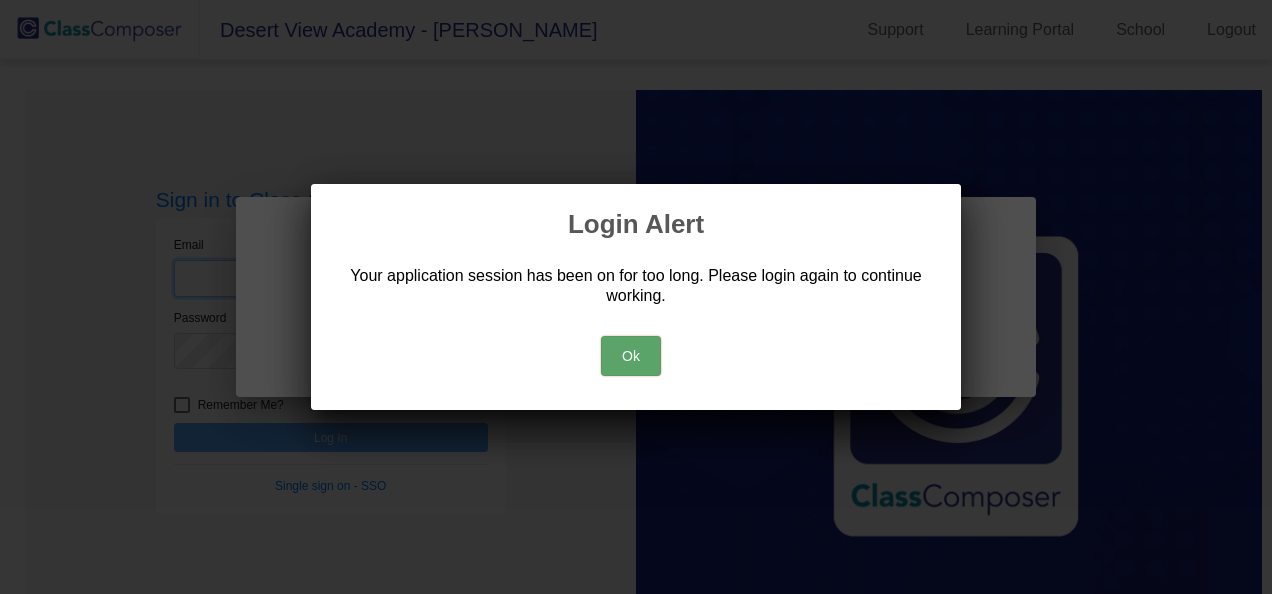 type on "[EMAIL_ADDRESS][DOMAIN_NAME]" 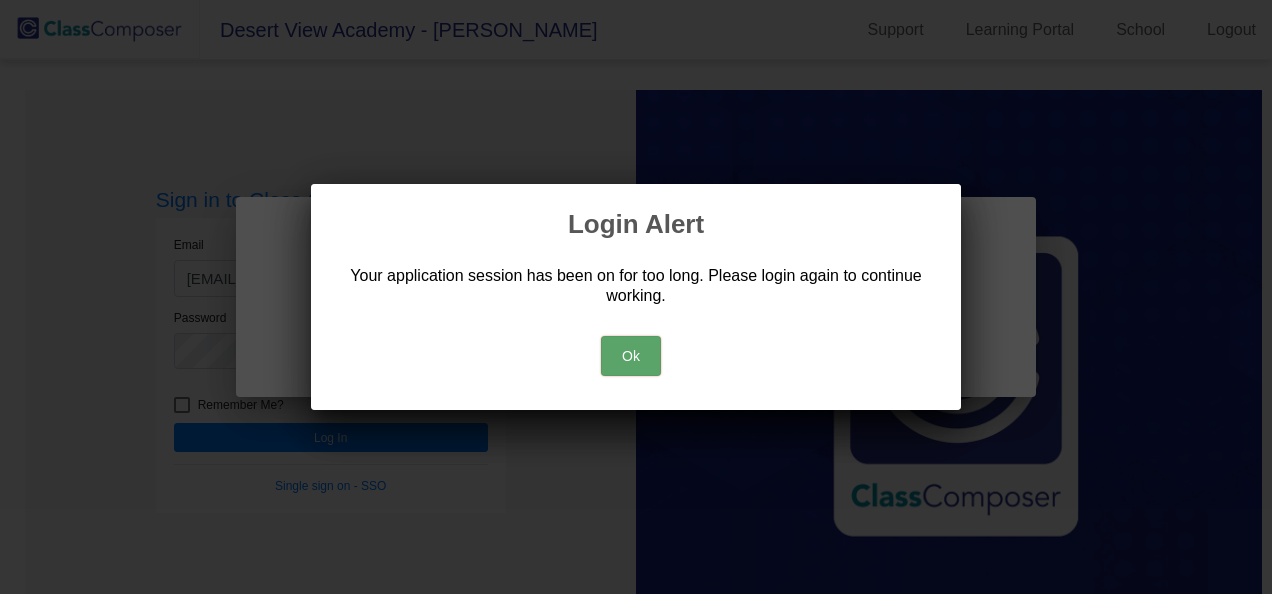 click on "Ok" at bounding box center (631, 356) 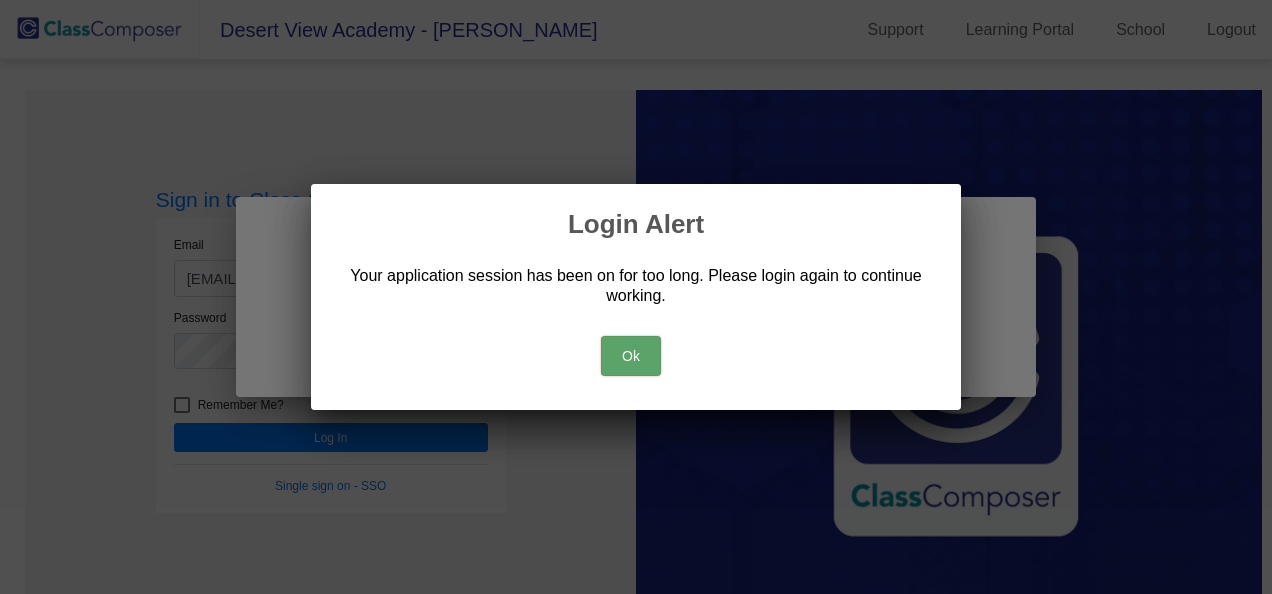 click at bounding box center [636, 297] 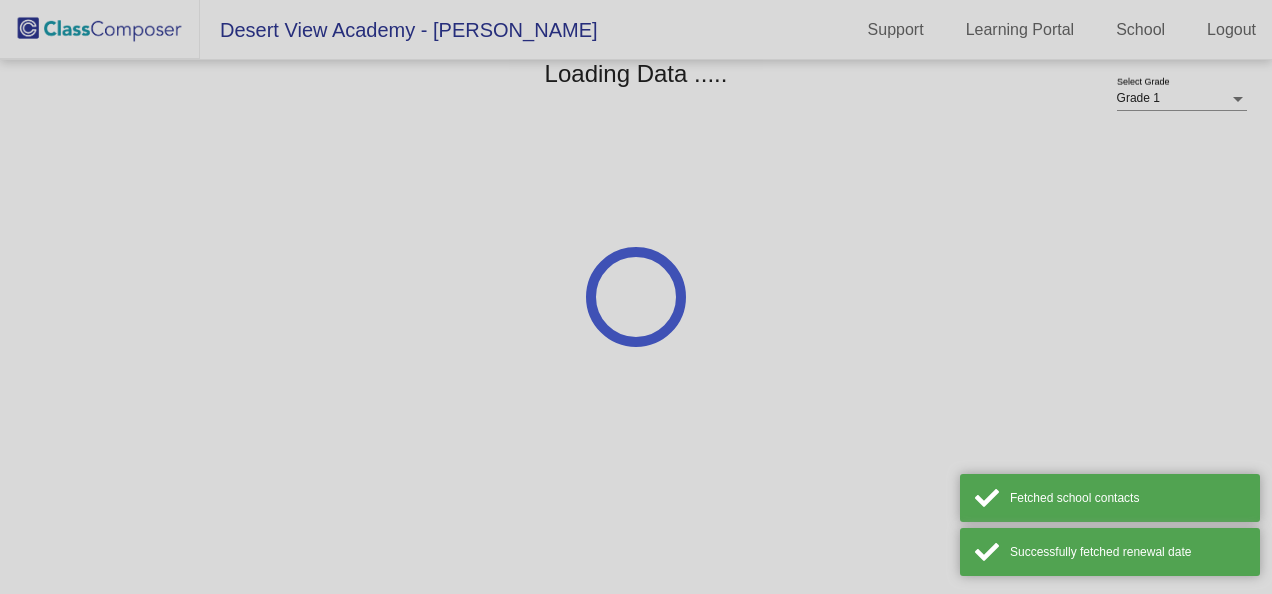 scroll, scrollTop: 0, scrollLeft: 0, axis: both 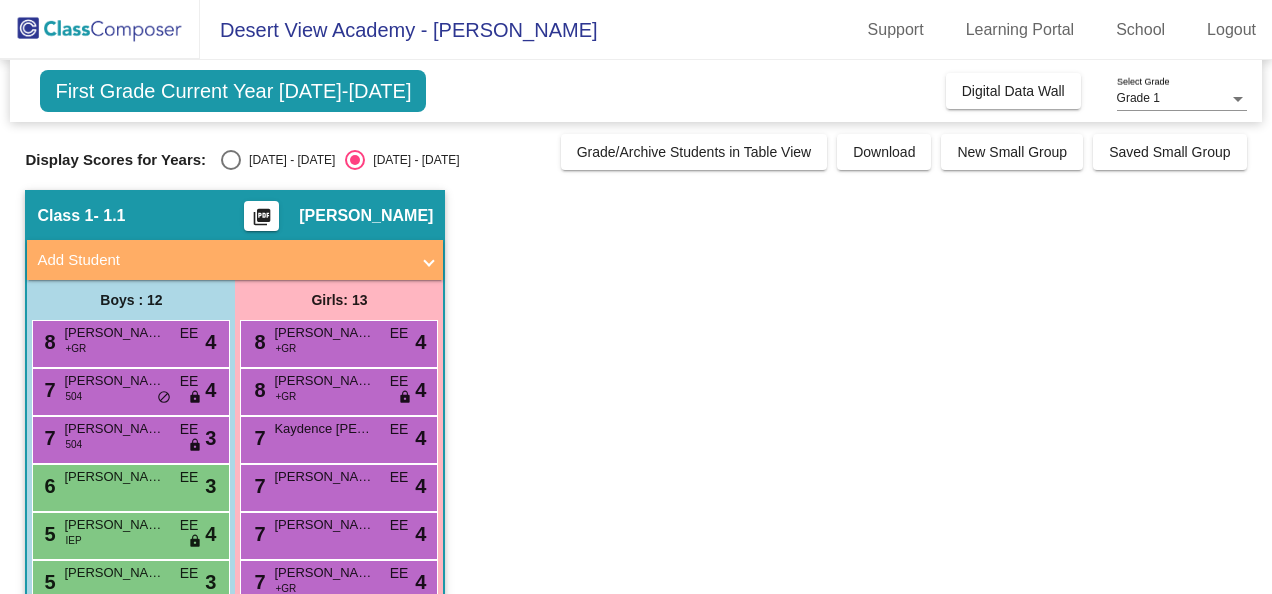 click on "Logout" at bounding box center (1231, 30) 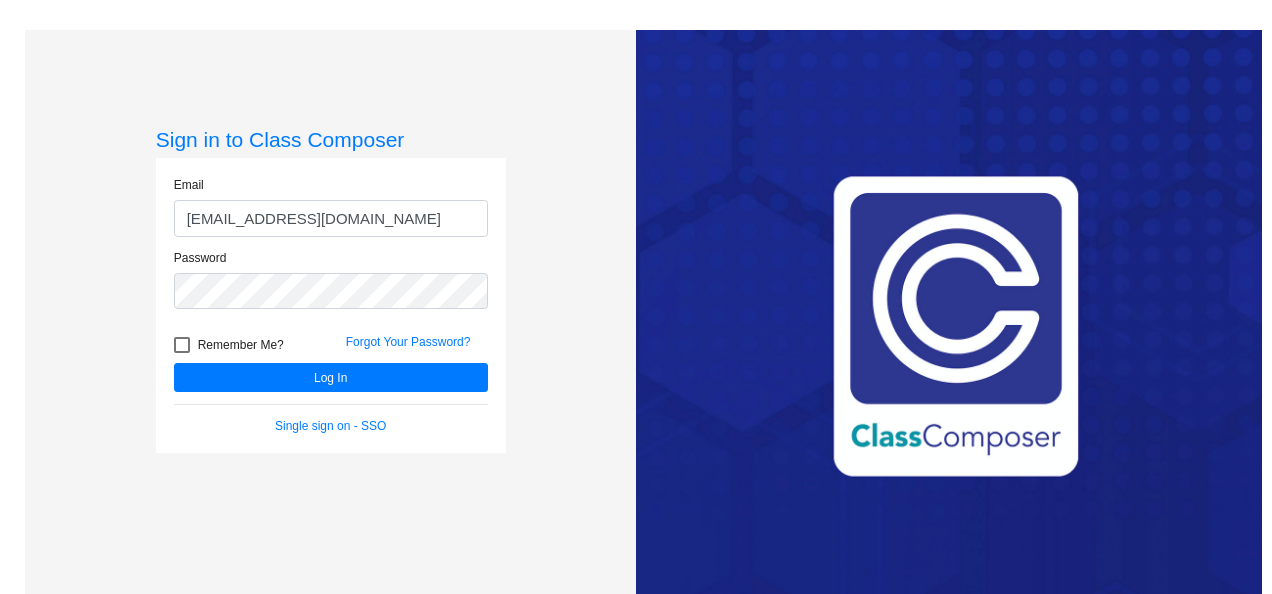 click on "[EMAIL_ADDRESS][DOMAIN_NAME]" 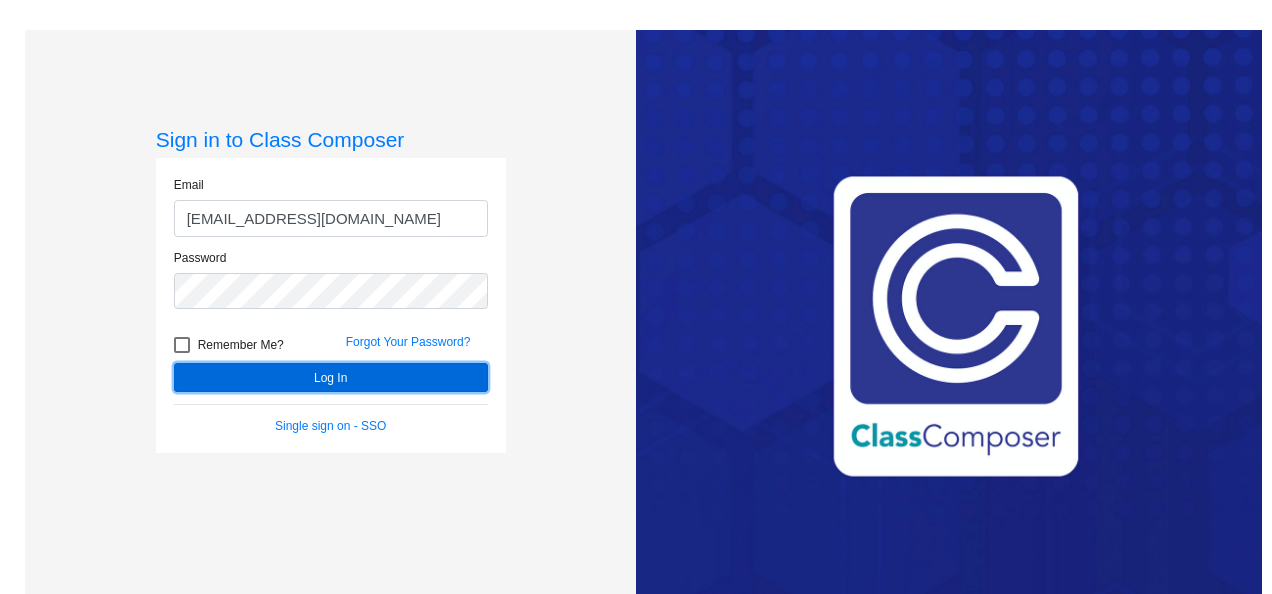 click on "Log In" 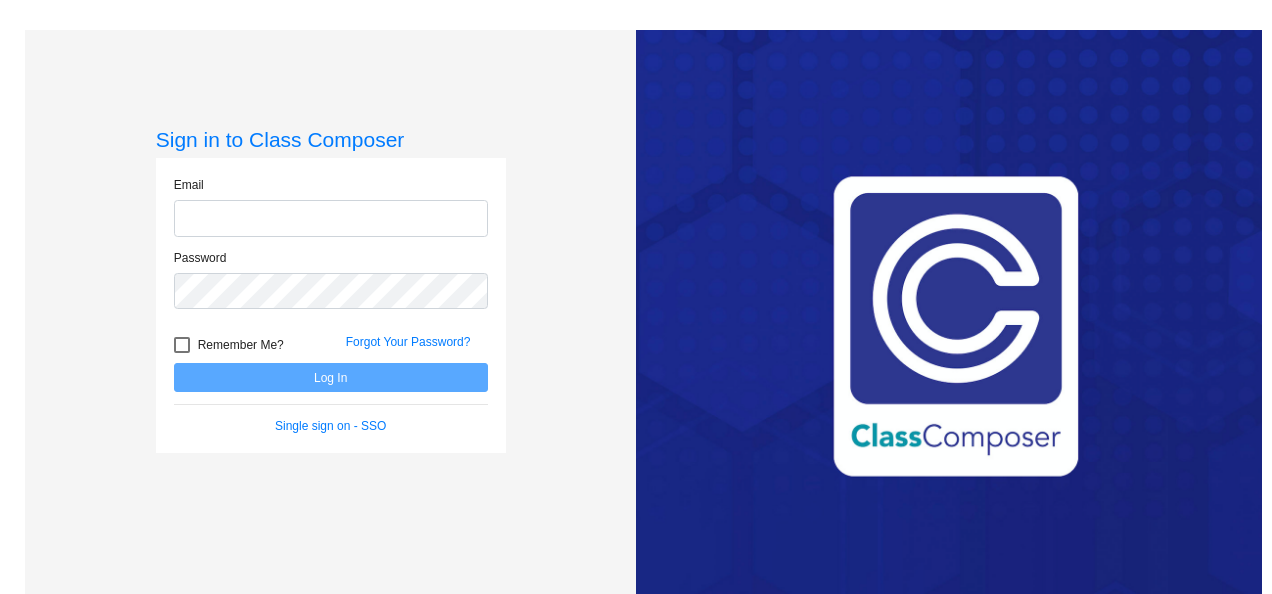 scroll, scrollTop: 0, scrollLeft: 0, axis: both 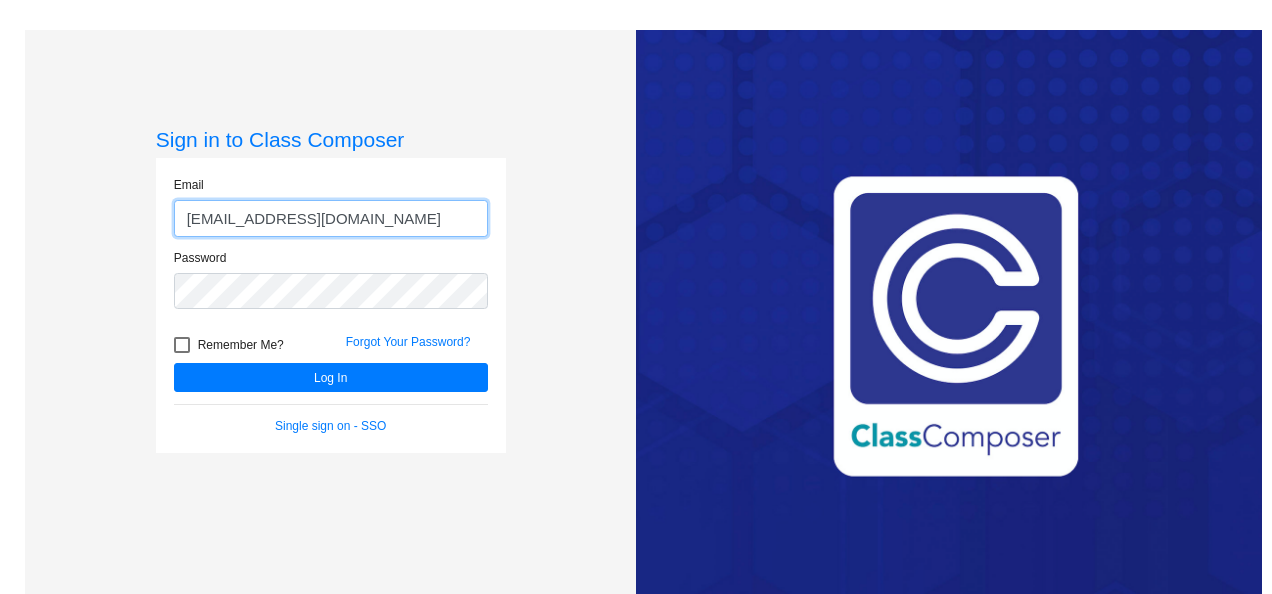 click on "eenglish@desertviewschools.com" 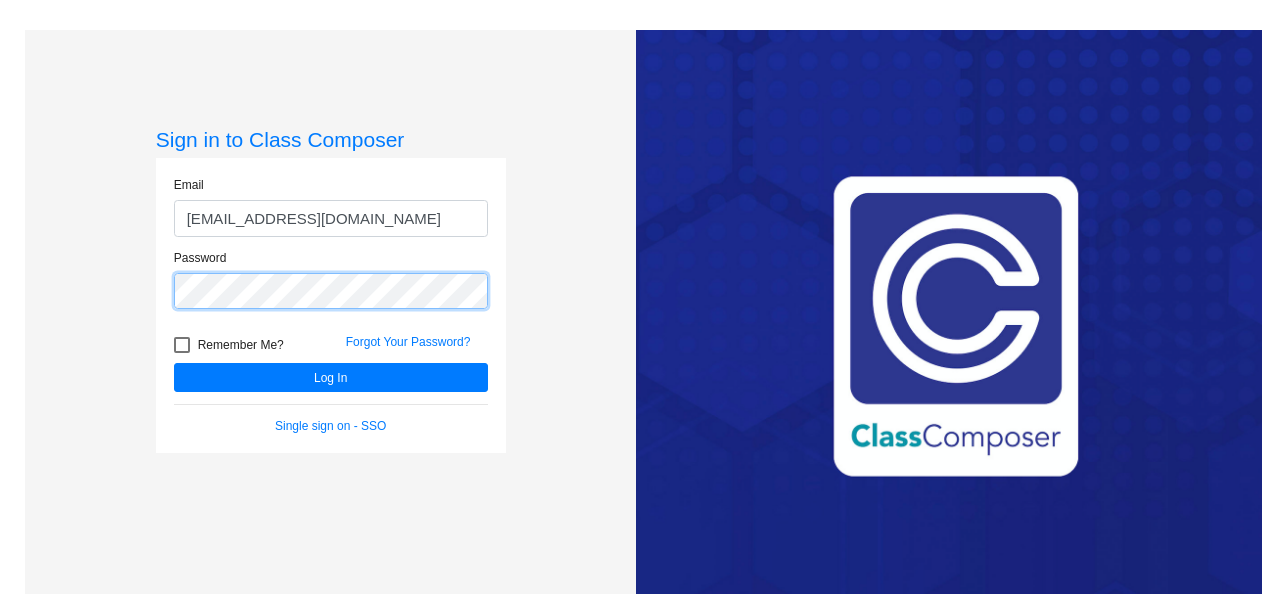 click on "Log In" 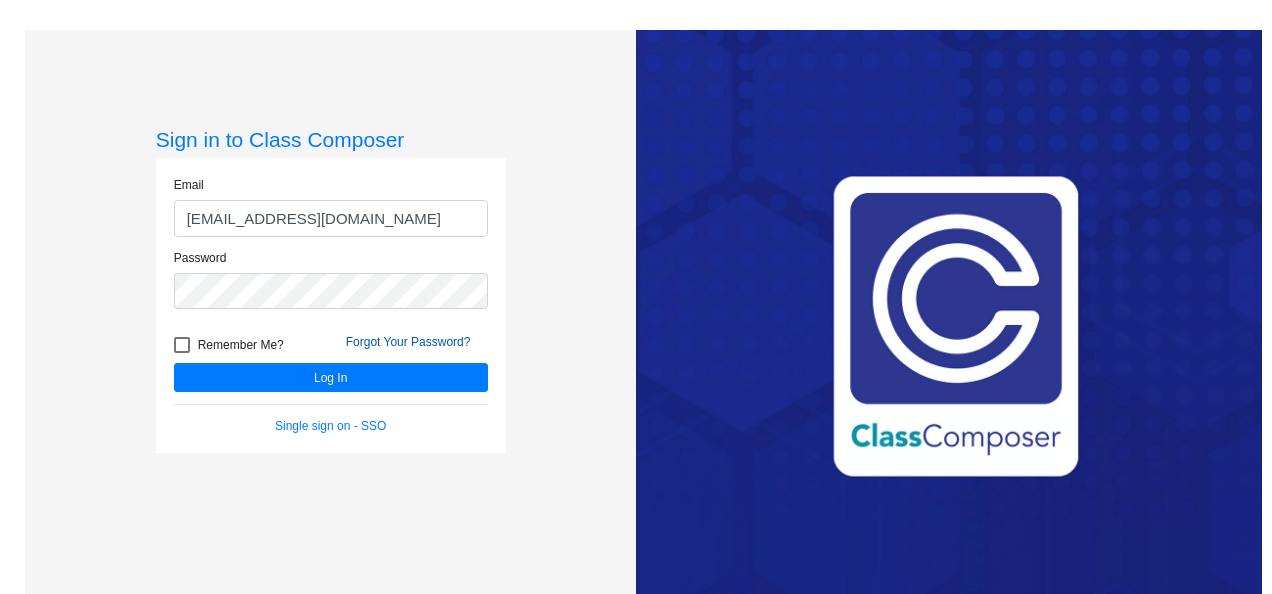 click on "Forgot Your Password?" 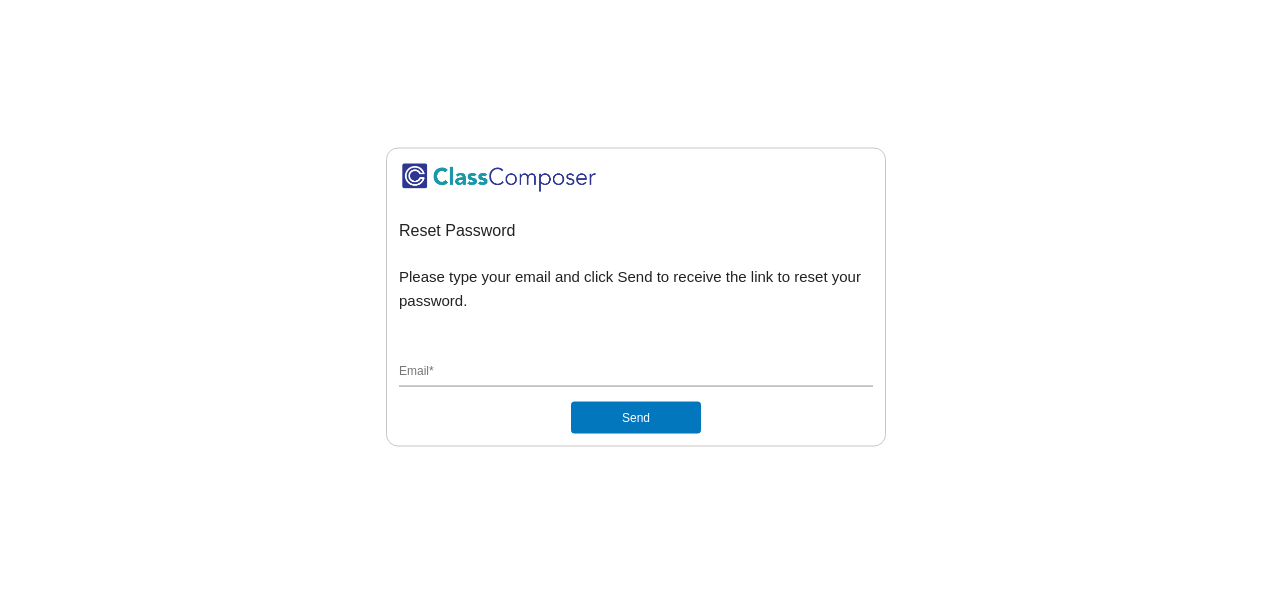 click on "Email  *" at bounding box center [636, 372] 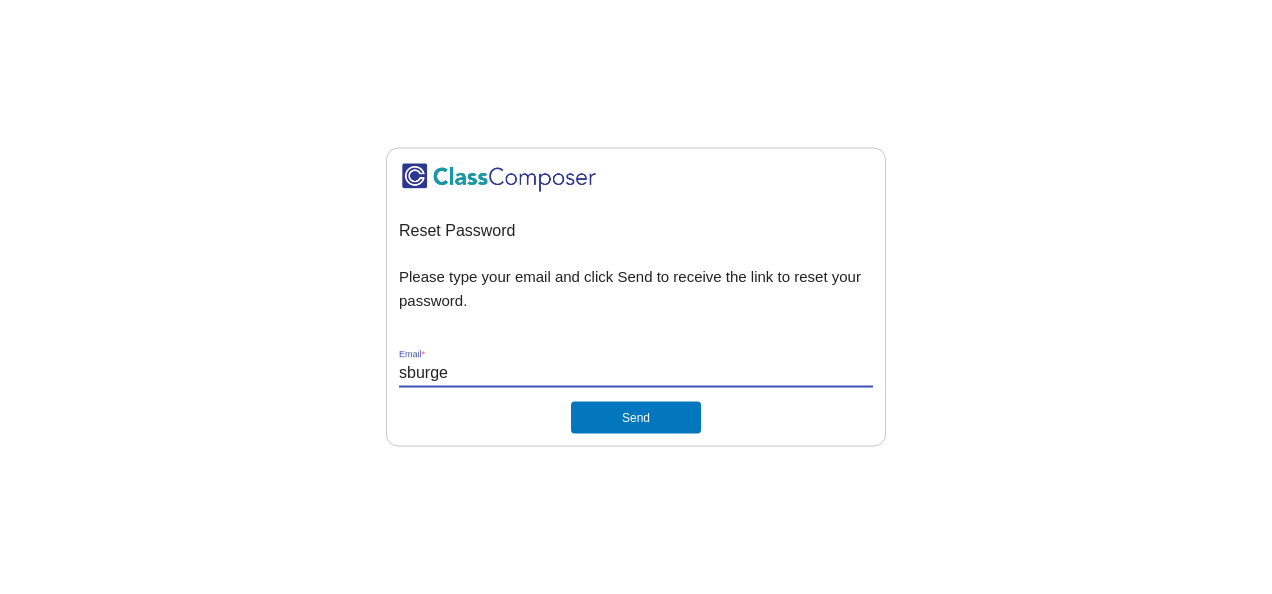 type on "sburge@desertviewschools.com" 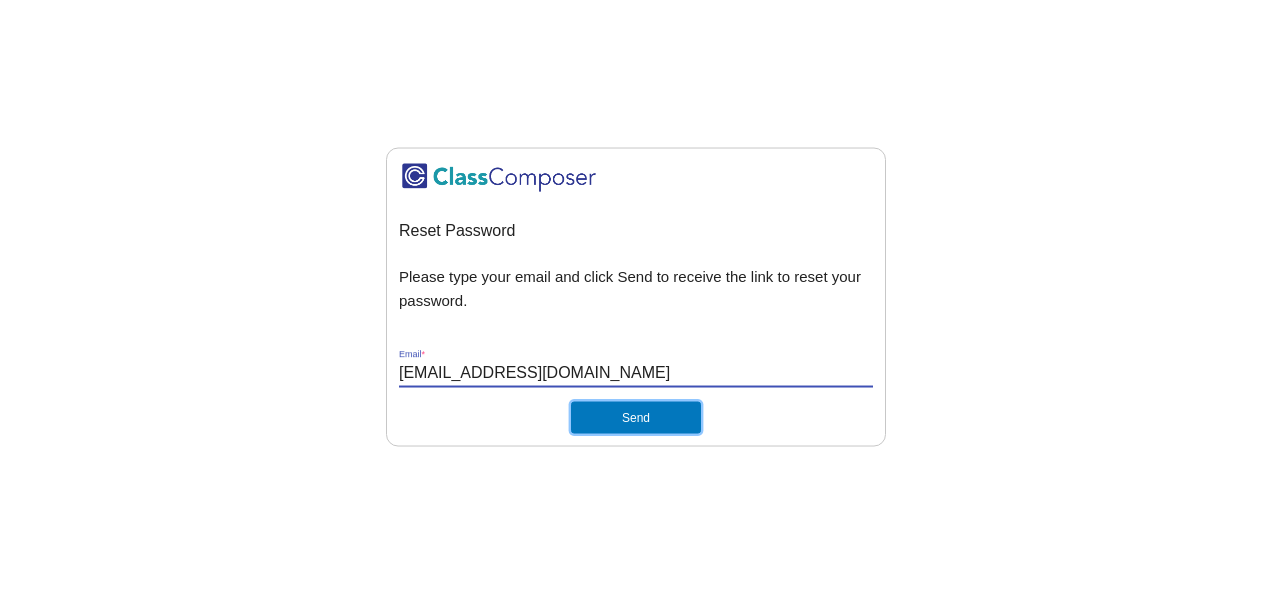 click on "Send" 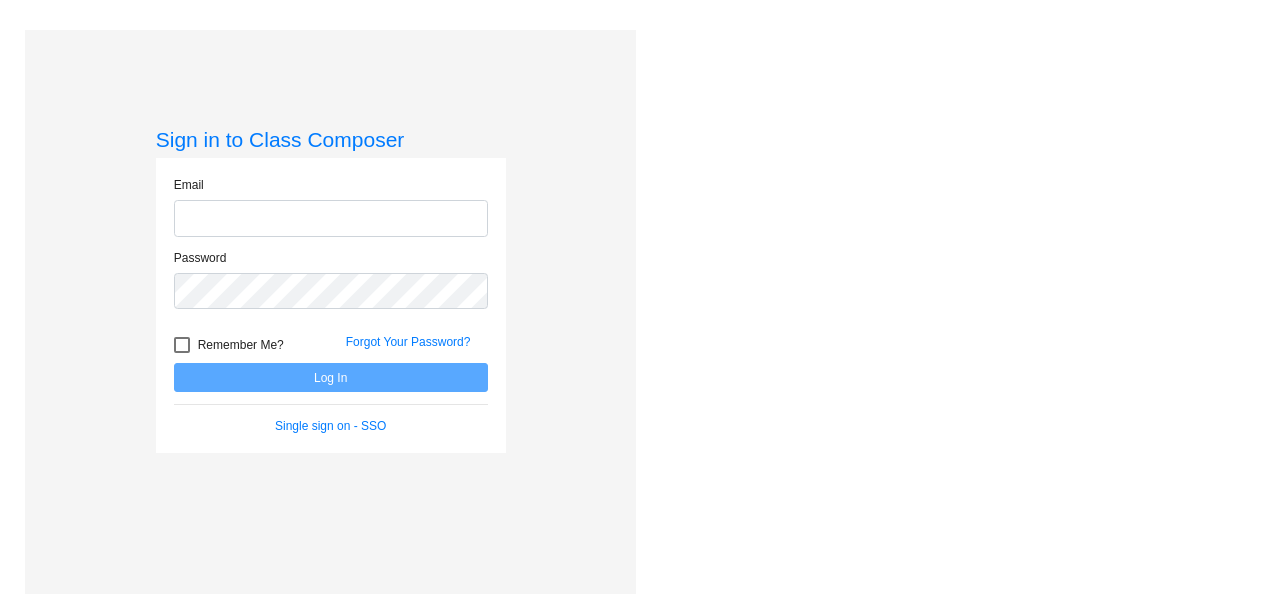 scroll, scrollTop: 0, scrollLeft: 0, axis: both 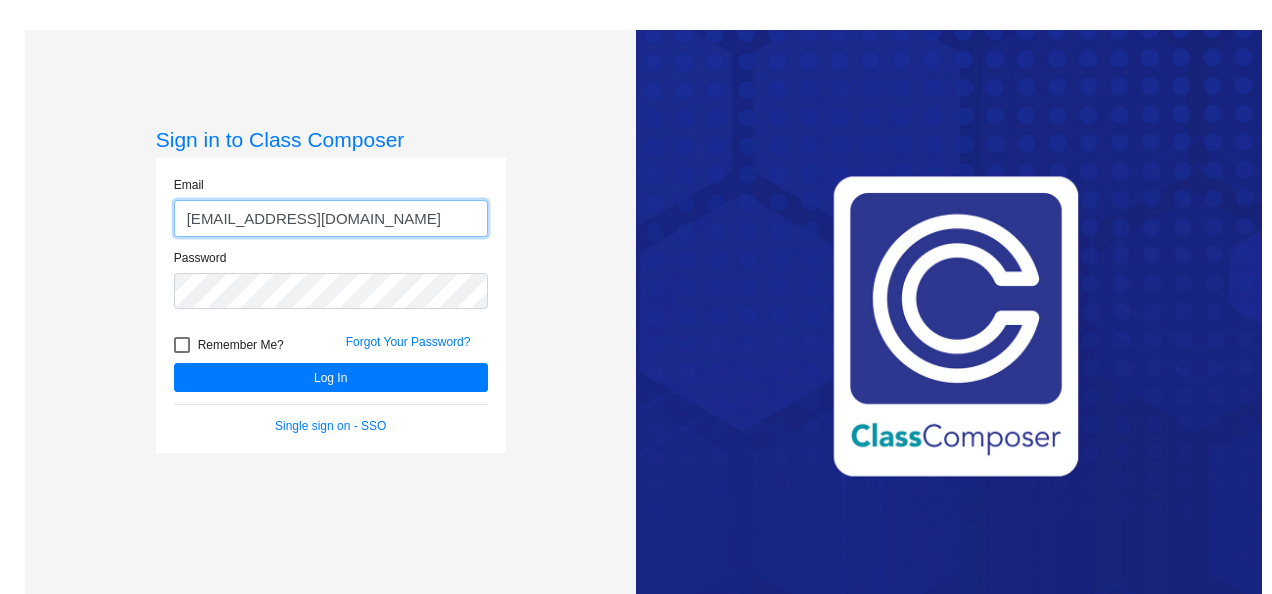 click on "[EMAIL_ADDRESS][DOMAIN_NAME]" 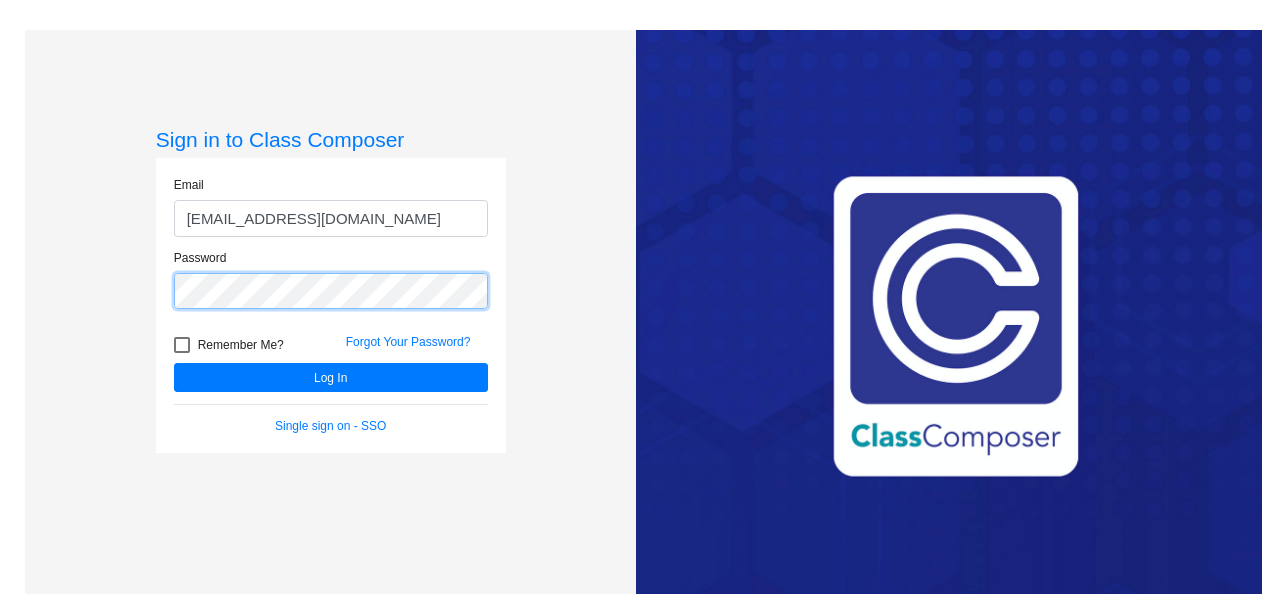 click on "Log In" 